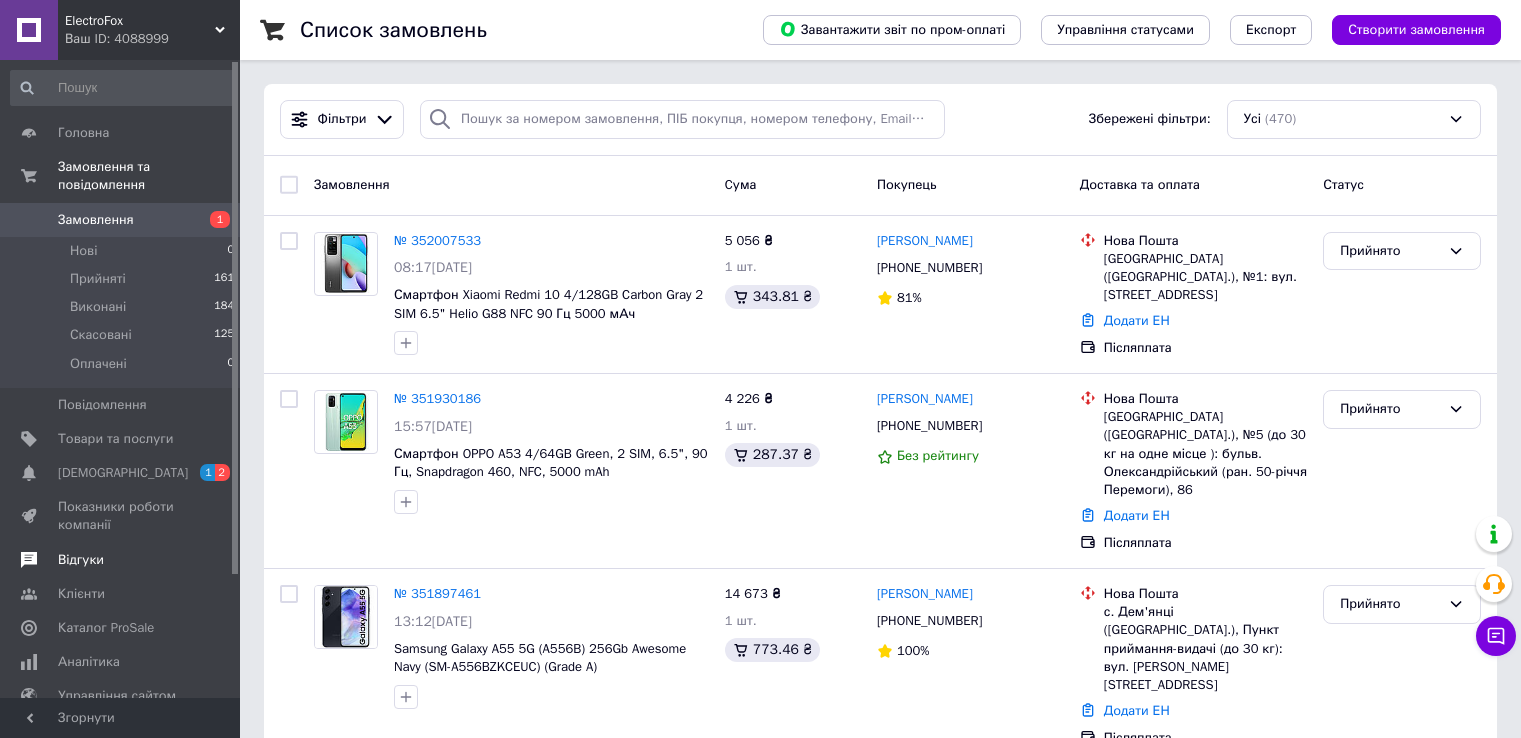 scroll, scrollTop: 0, scrollLeft: 0, axis: both 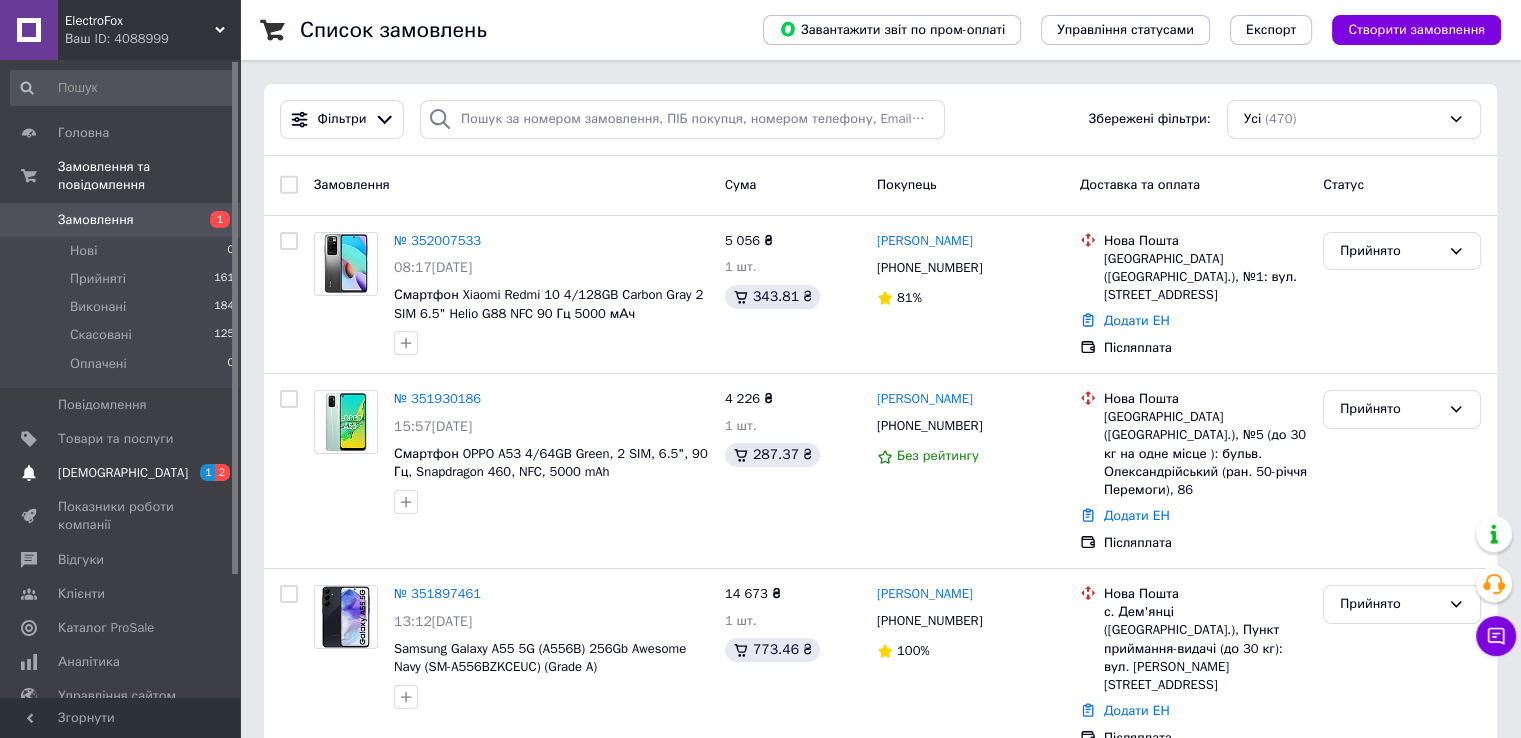 click on "[DEMOGRAPHIC_DATA]" at bounding box center [123, 473] 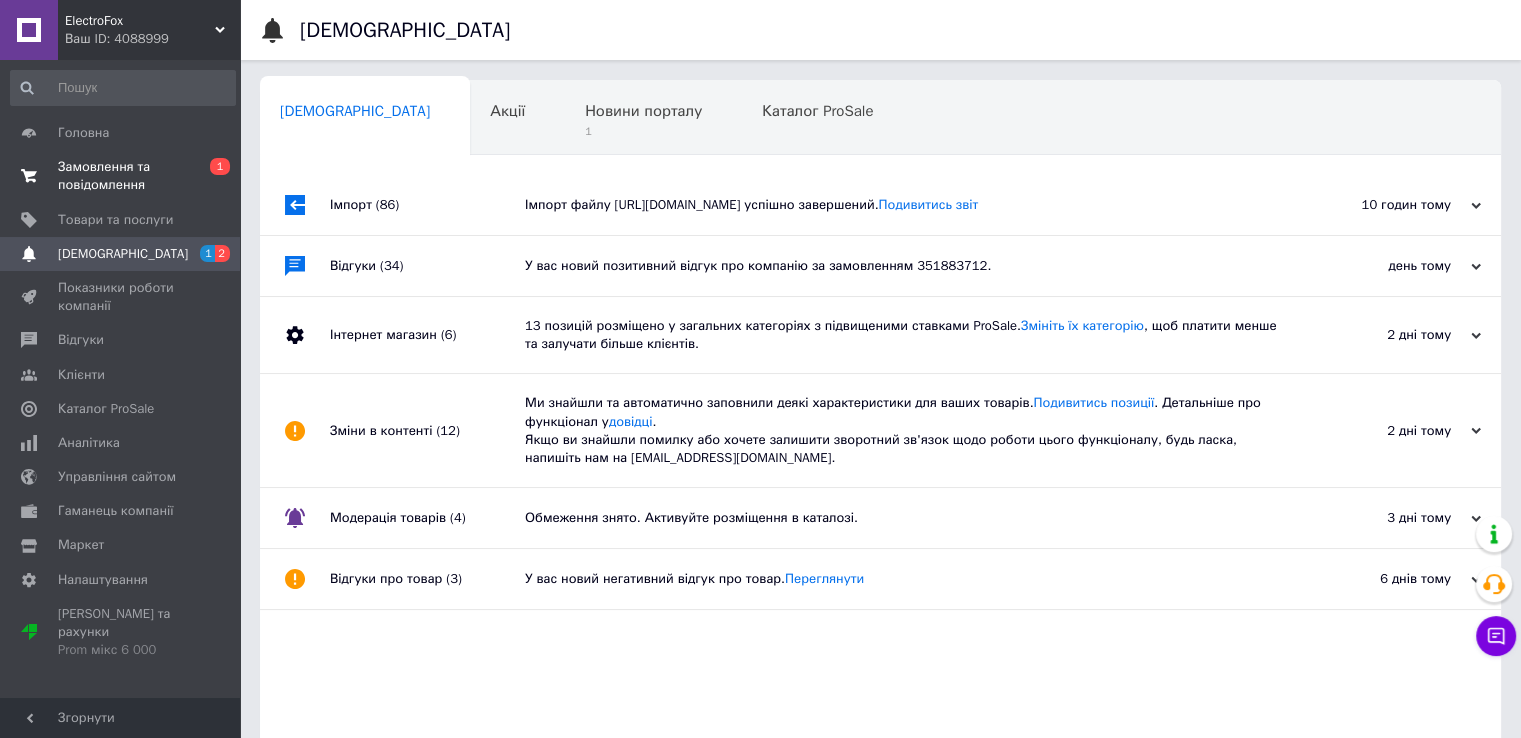 click on "Замовлення та повідомлення" at bounding box center [121, 176] 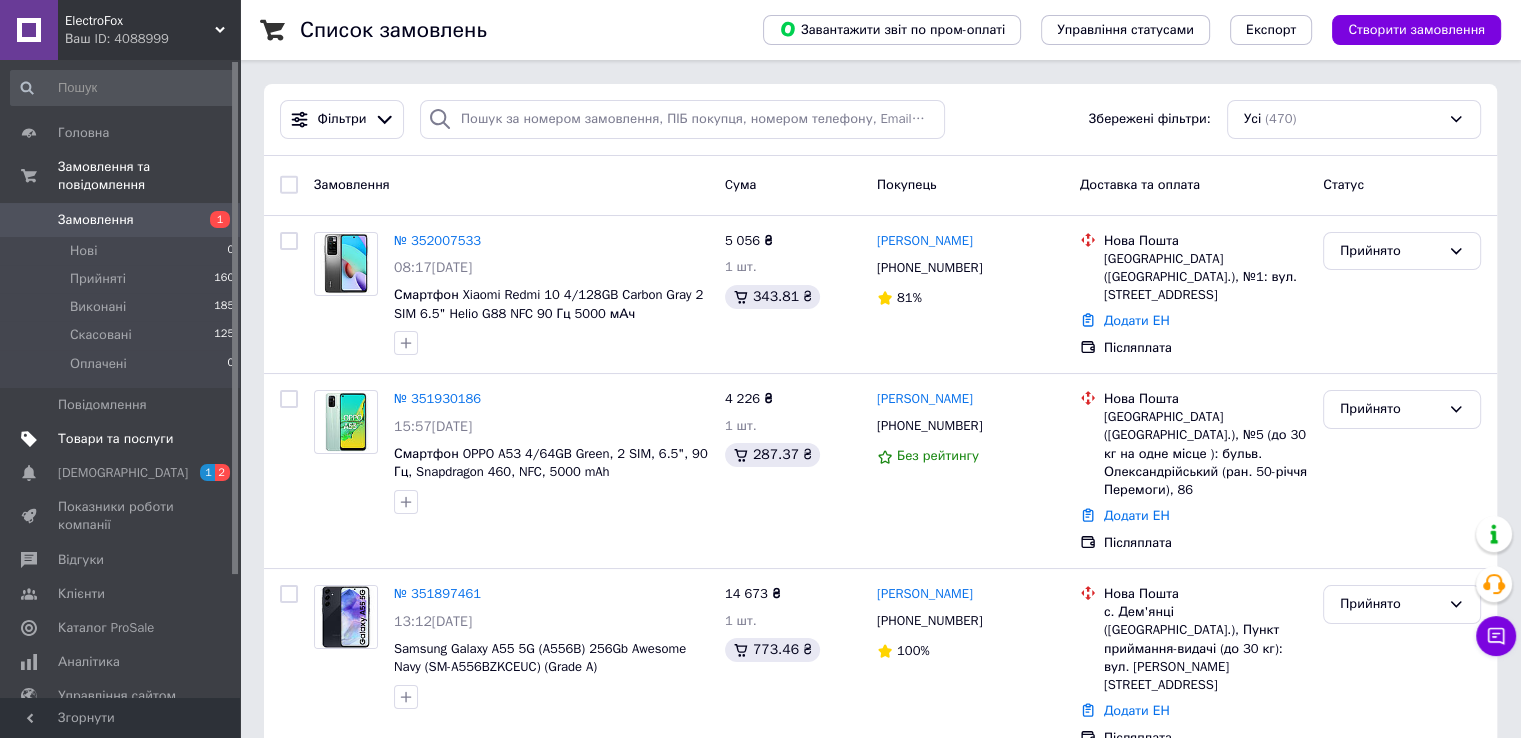 click on "Товари та послуги" at bounding box center (115, 439) 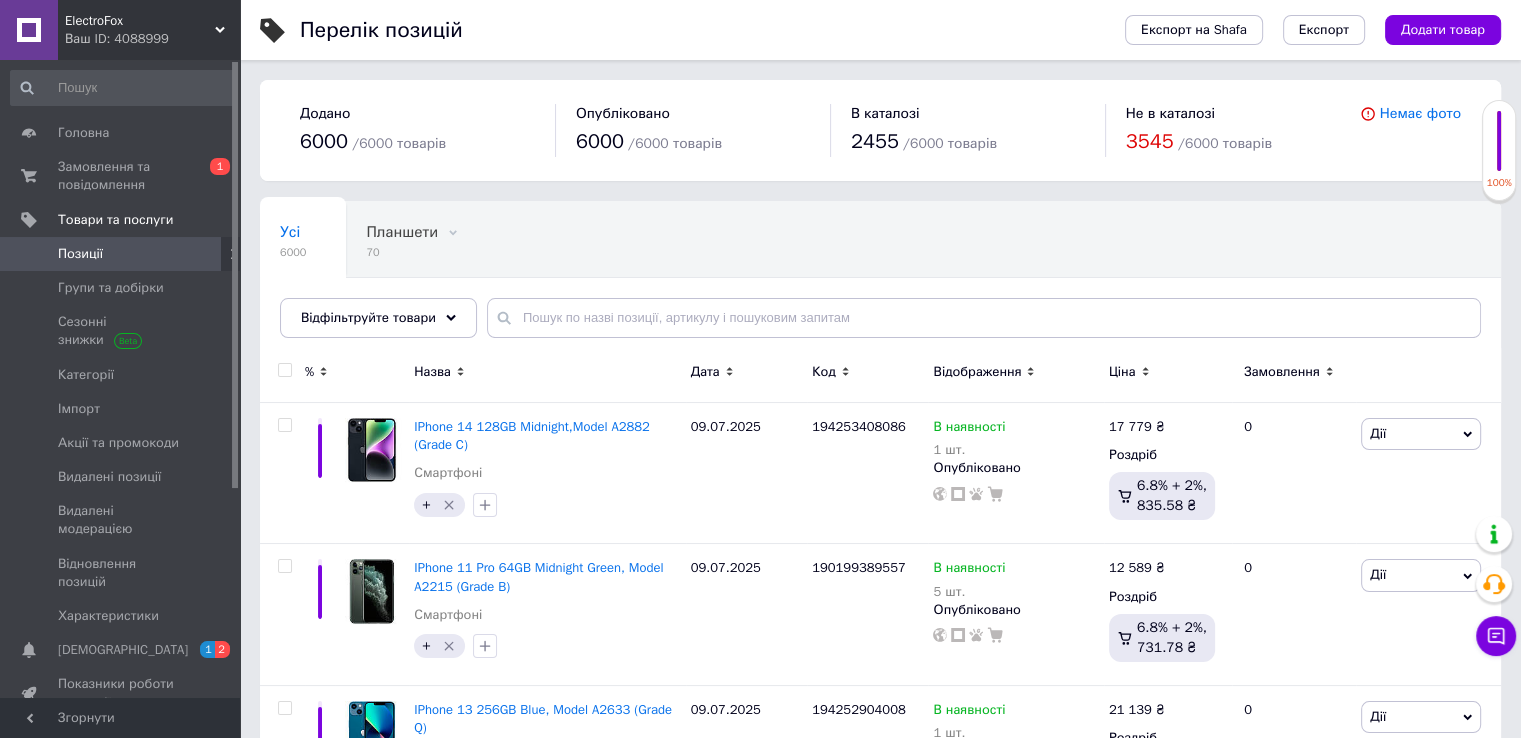 click 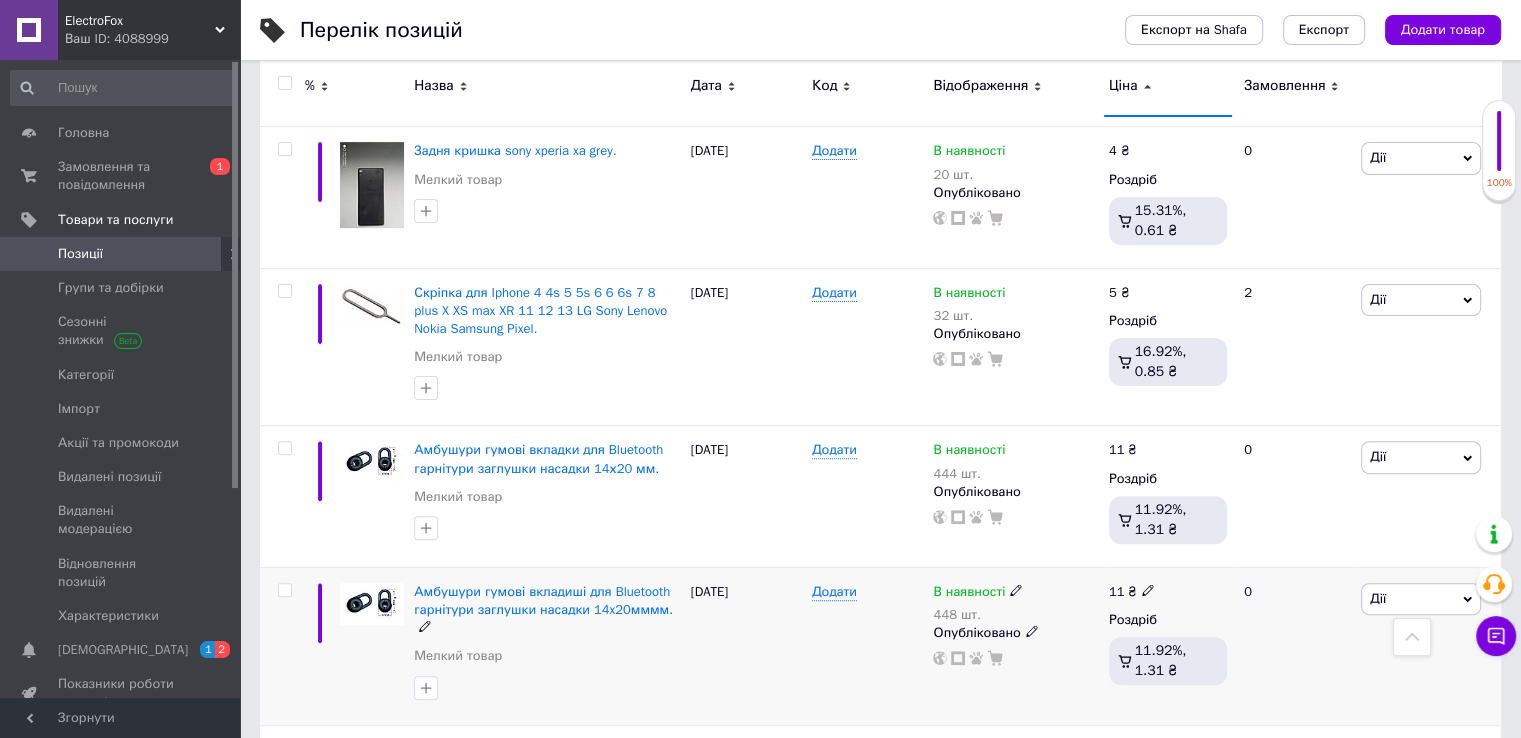 scroll, scrollTop: 0, scrollLeft: 0, axis: both 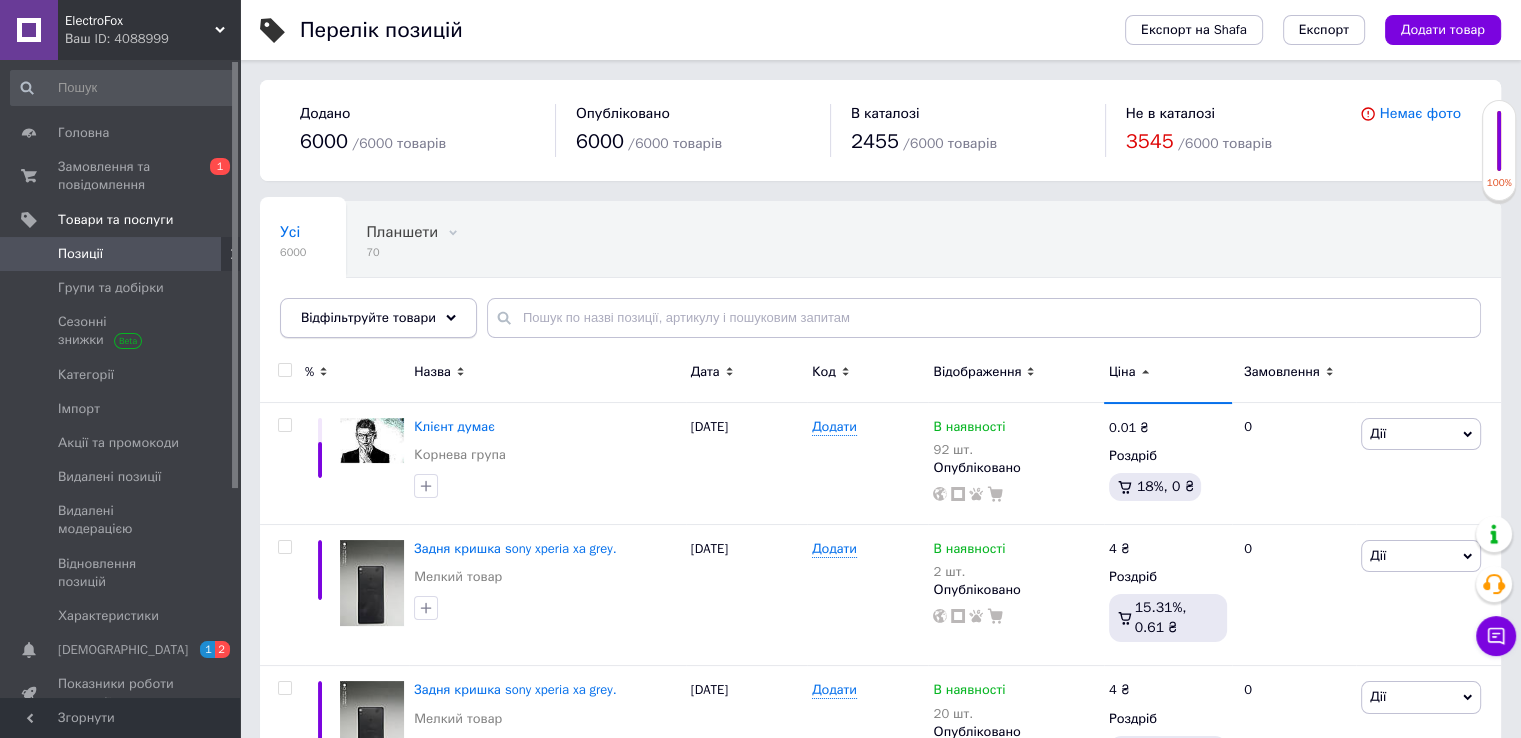 click on "Відфільтруйте товари" at bounding box center [368, 317] 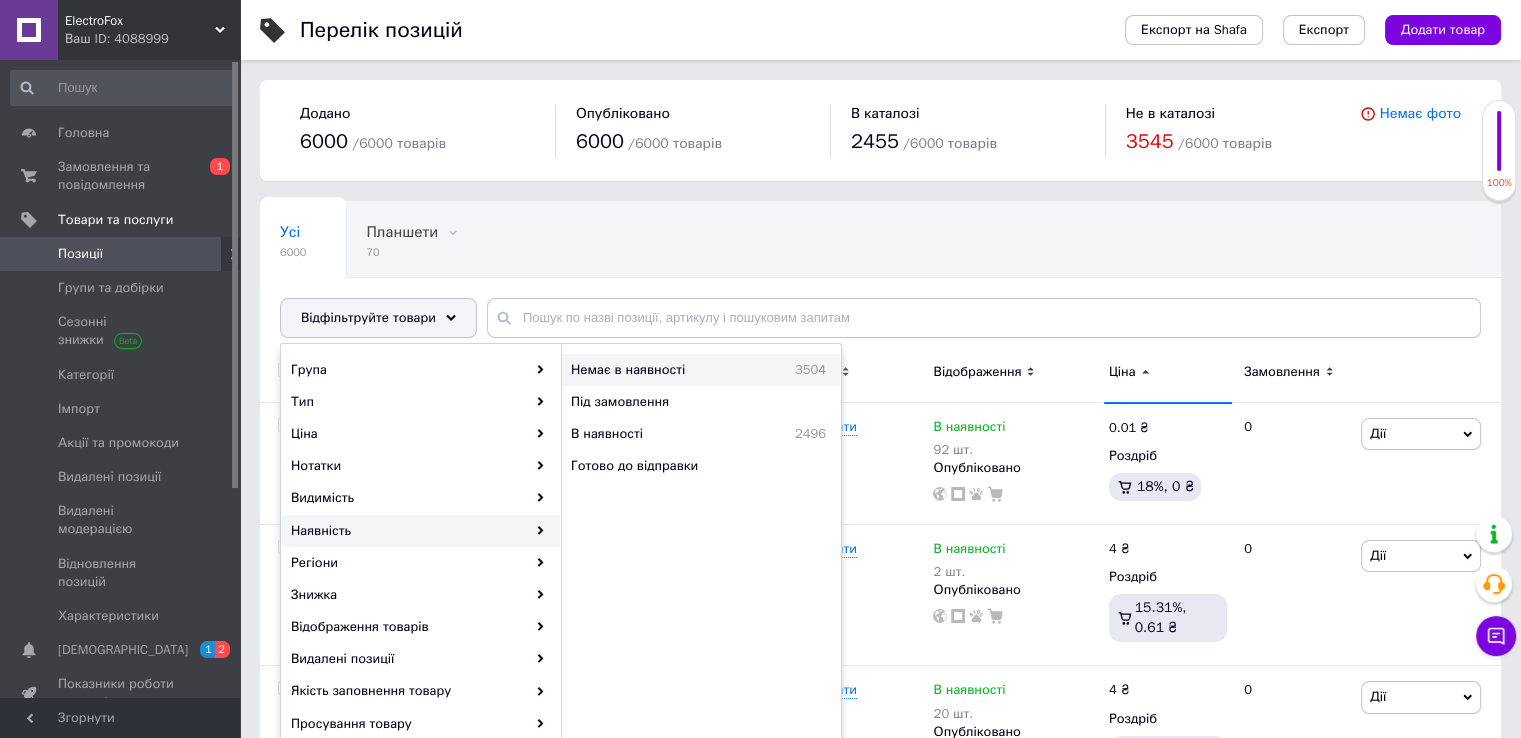 click on "Немає в наявності" at bounding box center [664, 370] 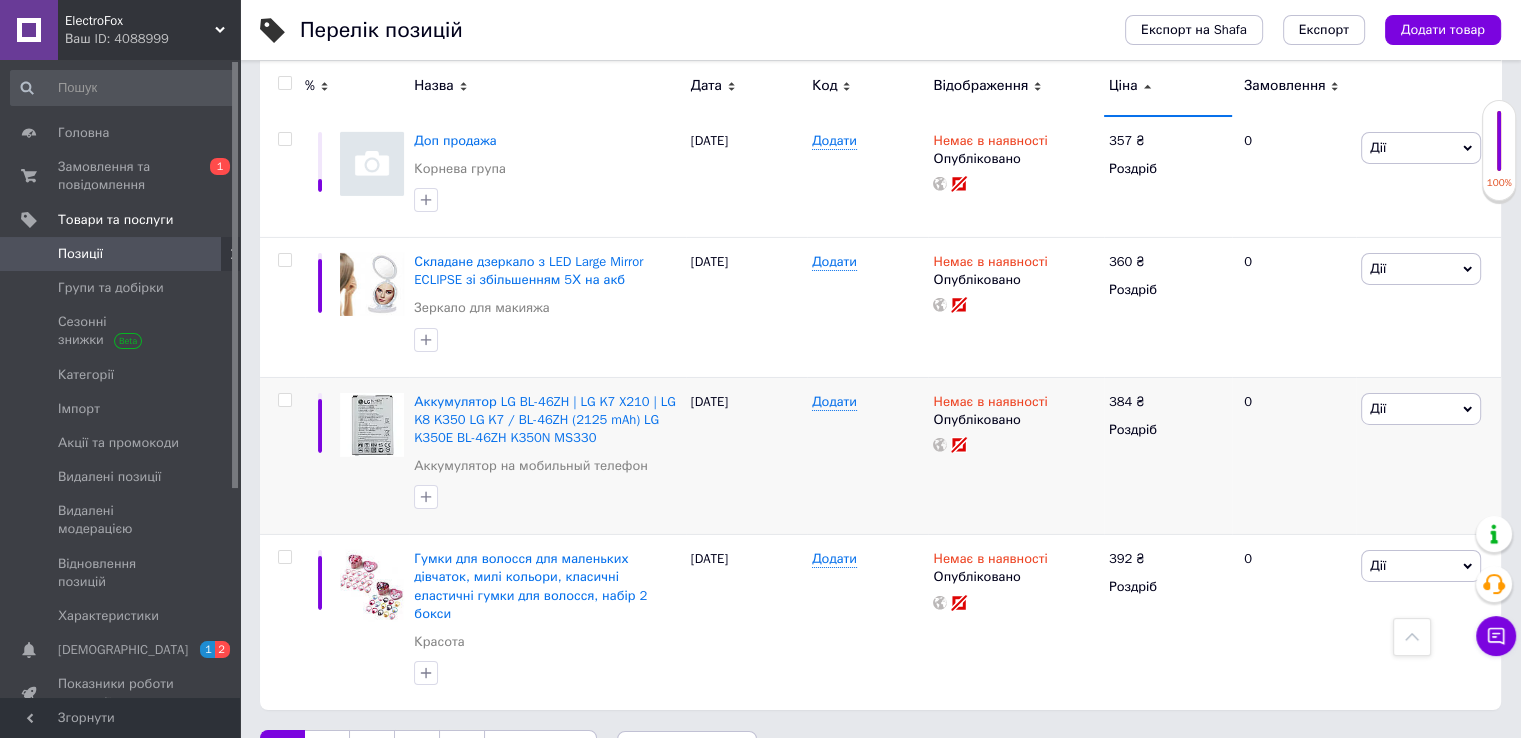 scroll, scrollTop: 6696, scrollLeft: 0, axis: vertical 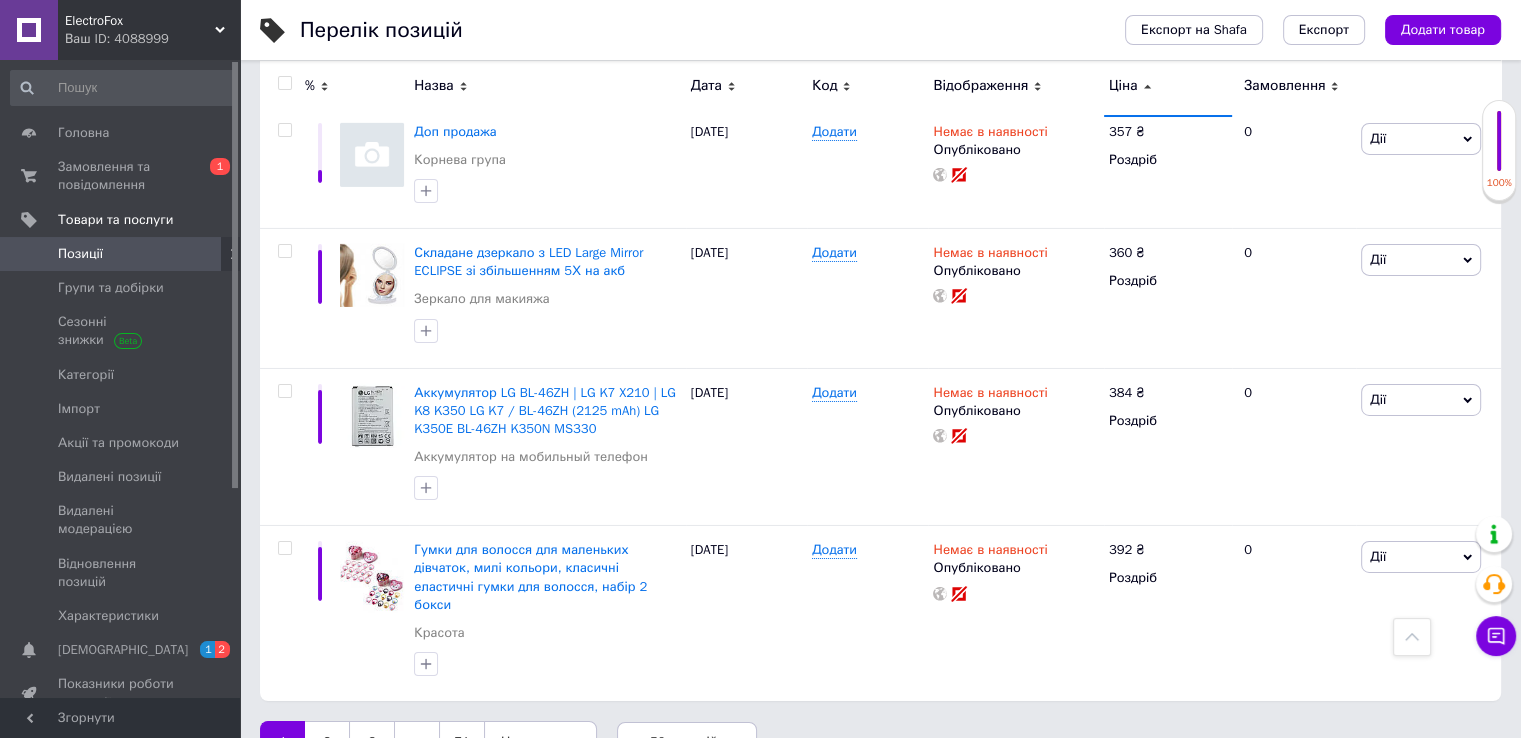 click on "по 50 позицій" at bounding box center [687, 742] 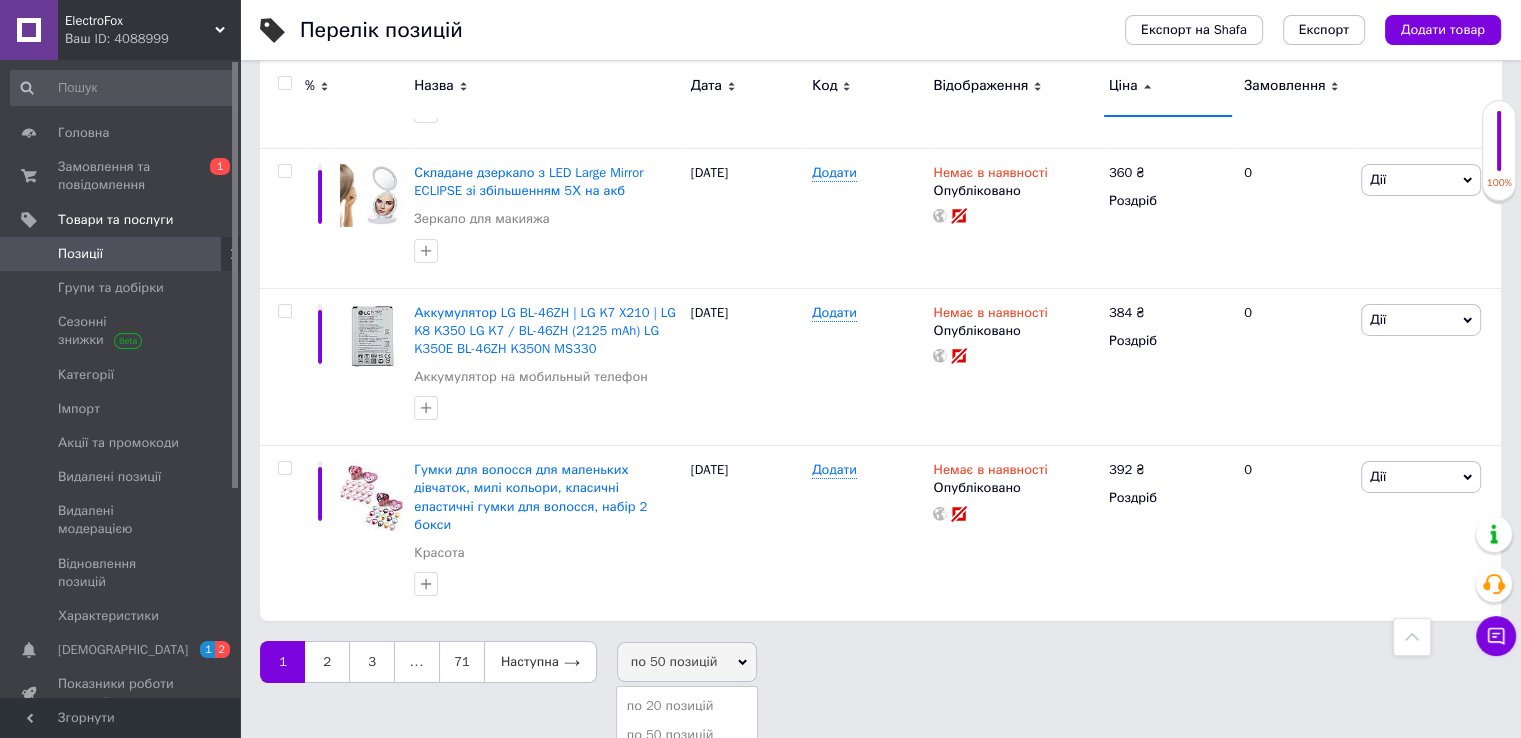 click on "по 100 позицій" at bounding box center [687, 763] 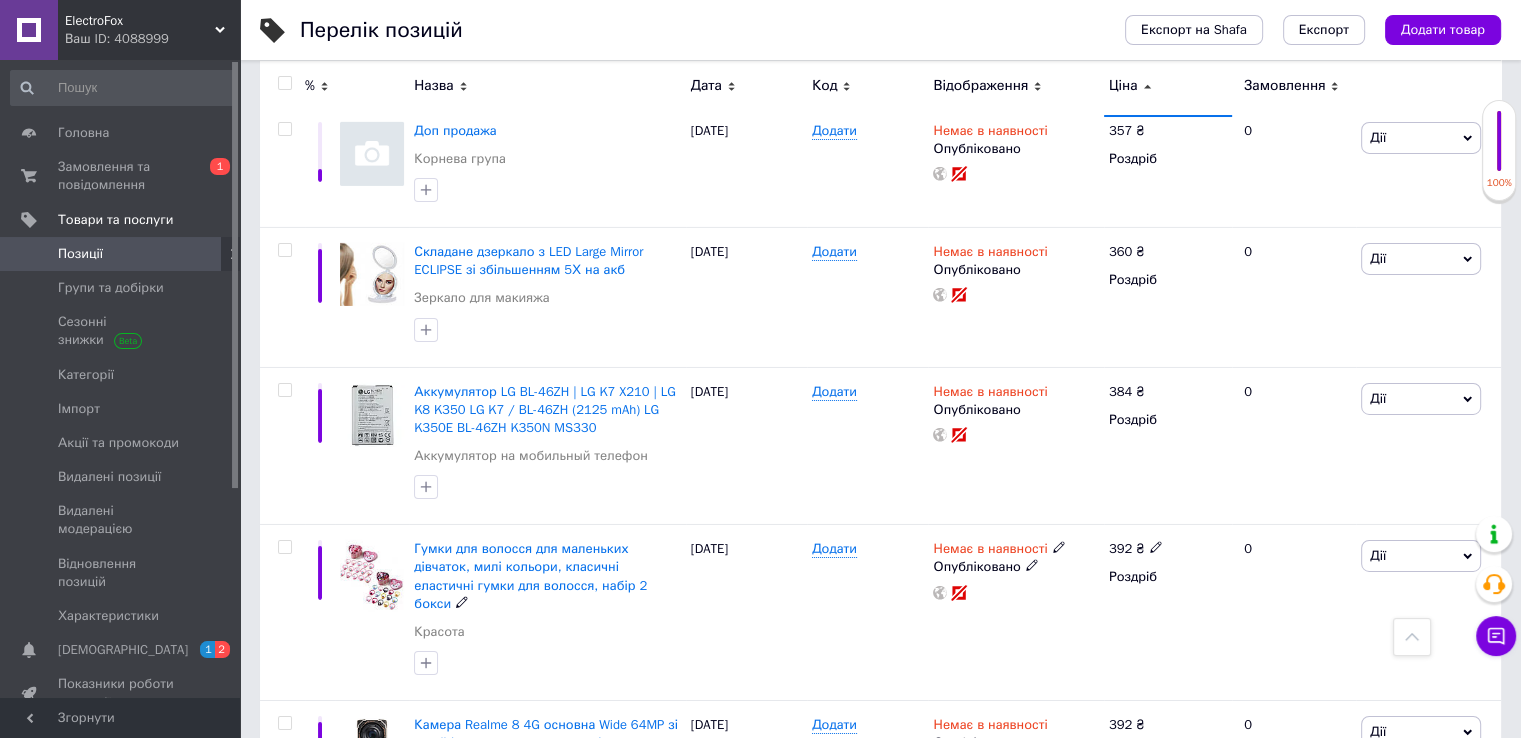 scroll, scrollTop: 6776, scrollLeft: 0, axis: vertical 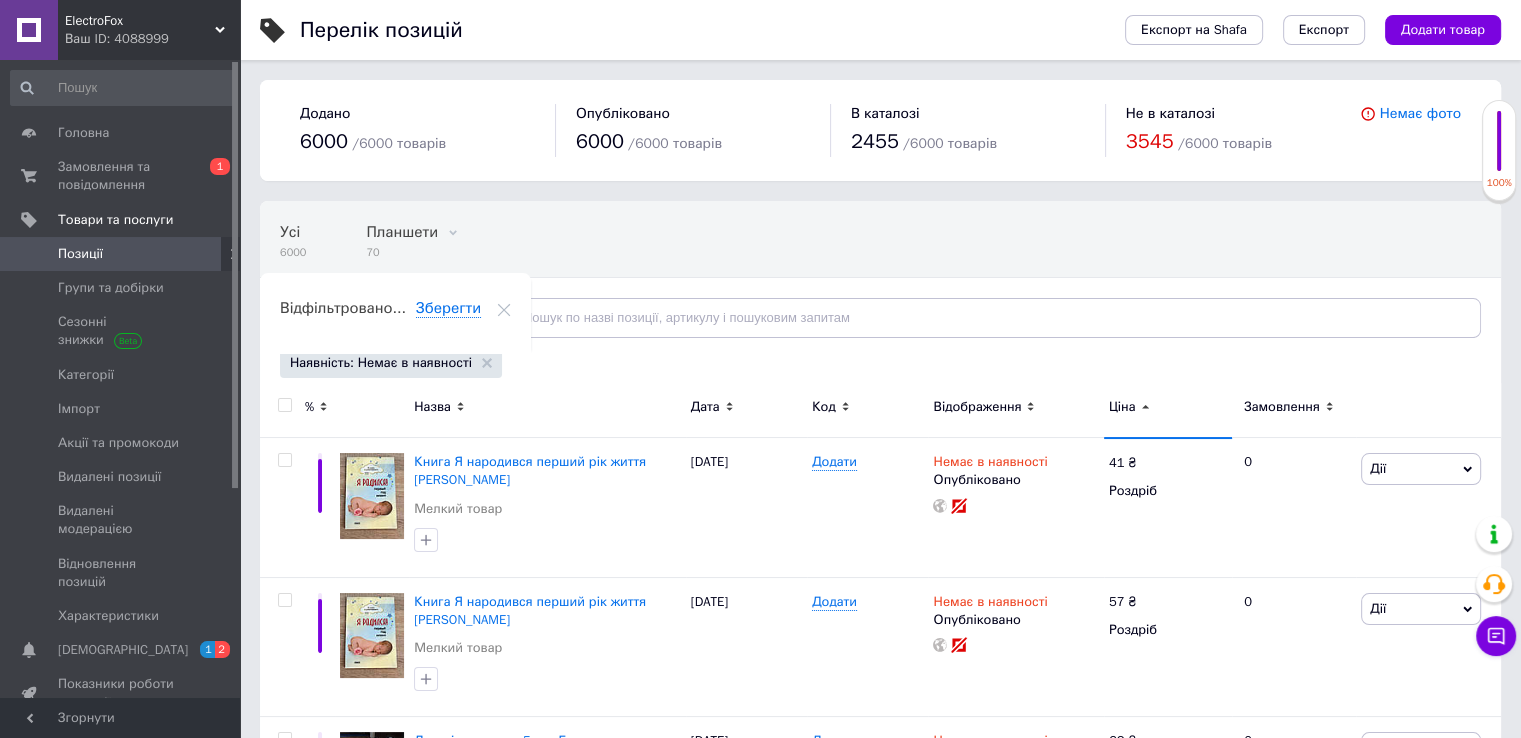 click at bounding box center (284, 405) 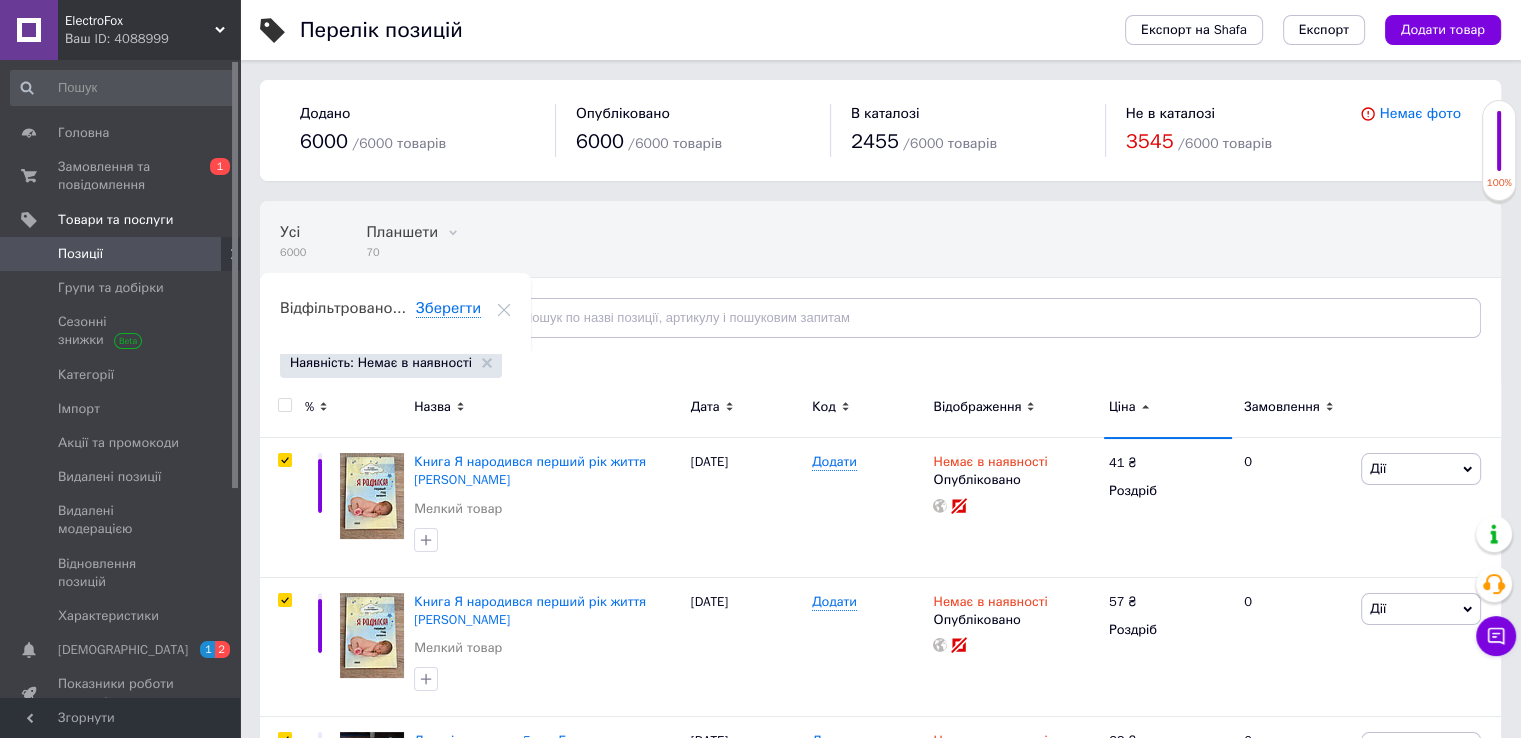 checkbox on "true" 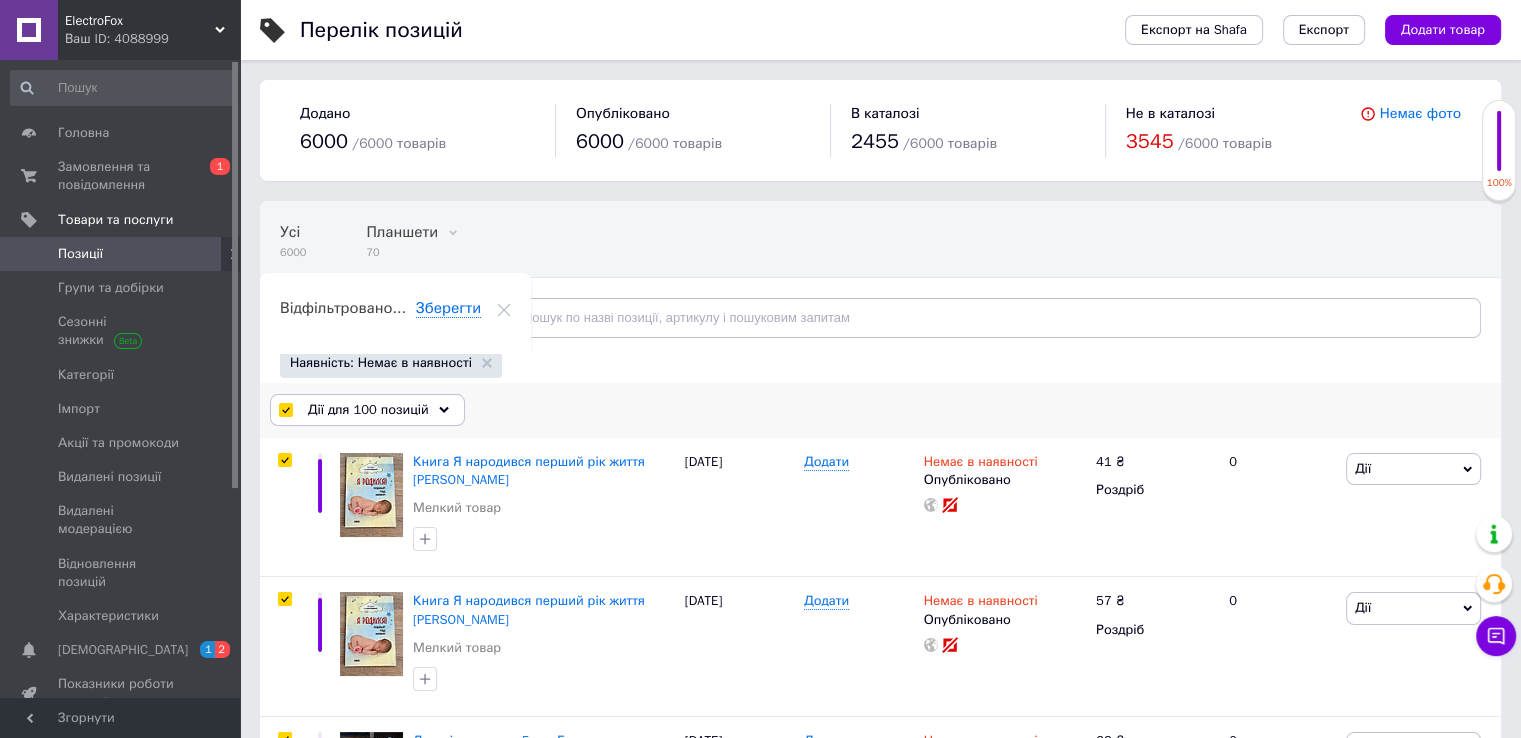 click on "Дії для 100 позицій" at bounding box center [367, 410] 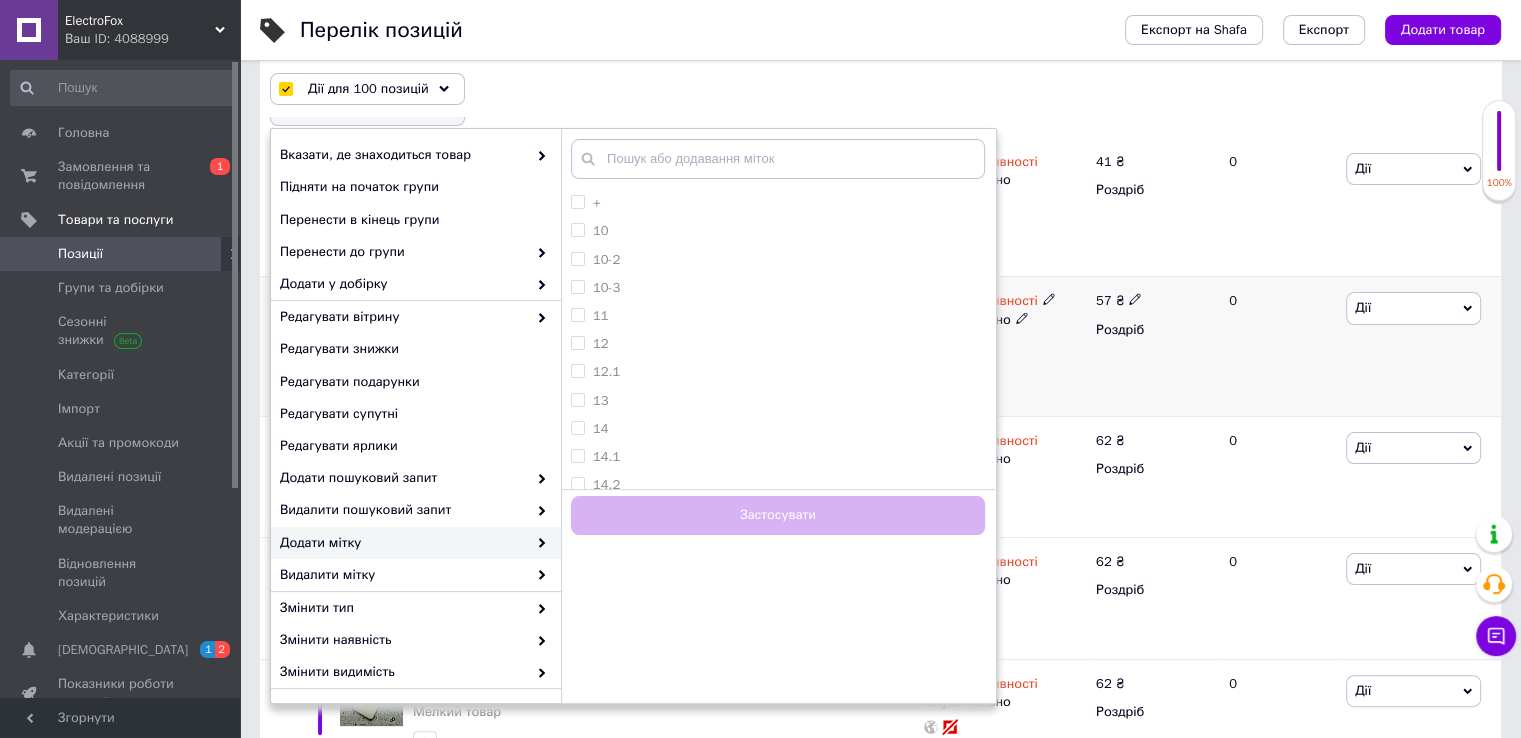 scroll, scrollTop: 0, scrollLeft: 0, axis: both 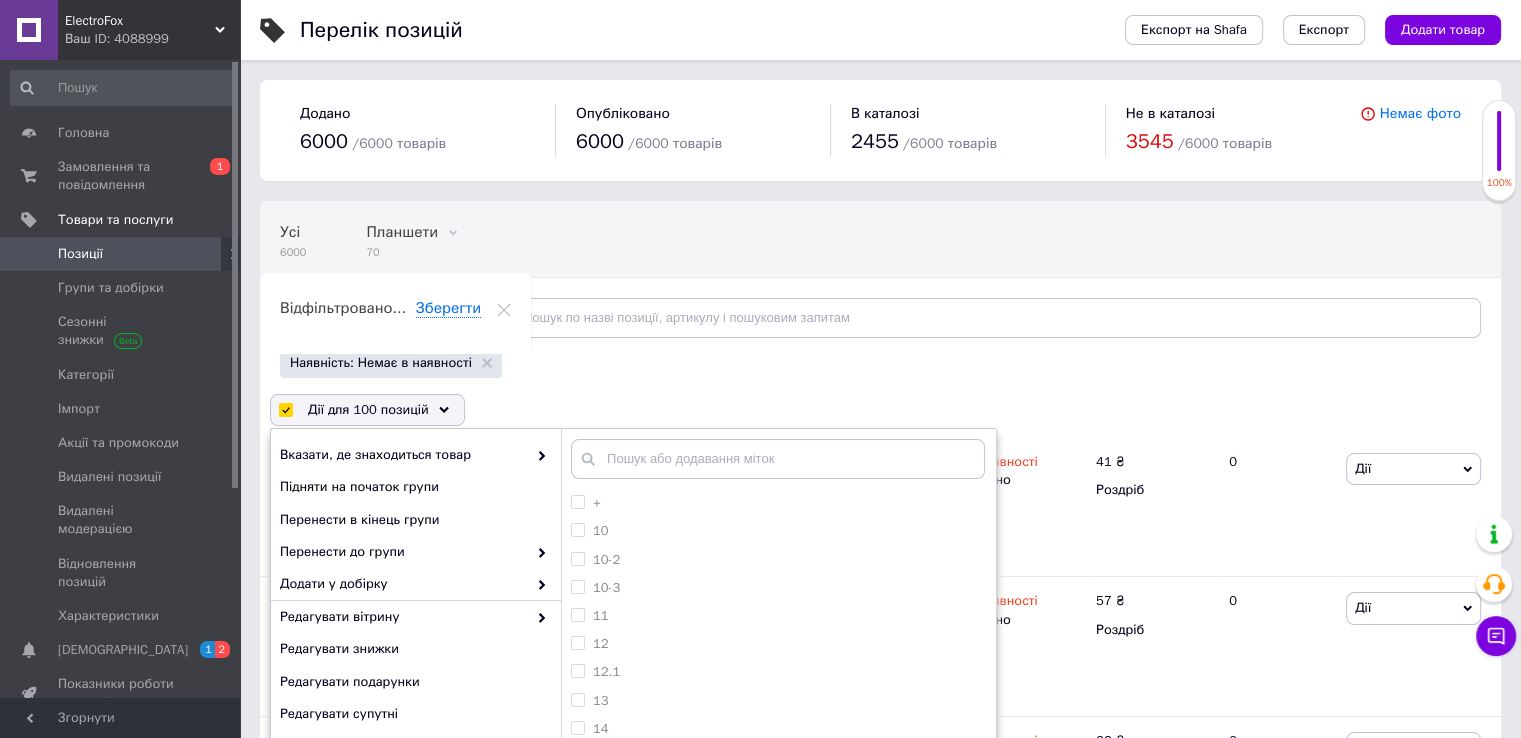 click on "Усі 6000 Планшети 70 Видалити Редагувати Ok Відфільтровано...  Зберегти" at bounding box center [880, 279] 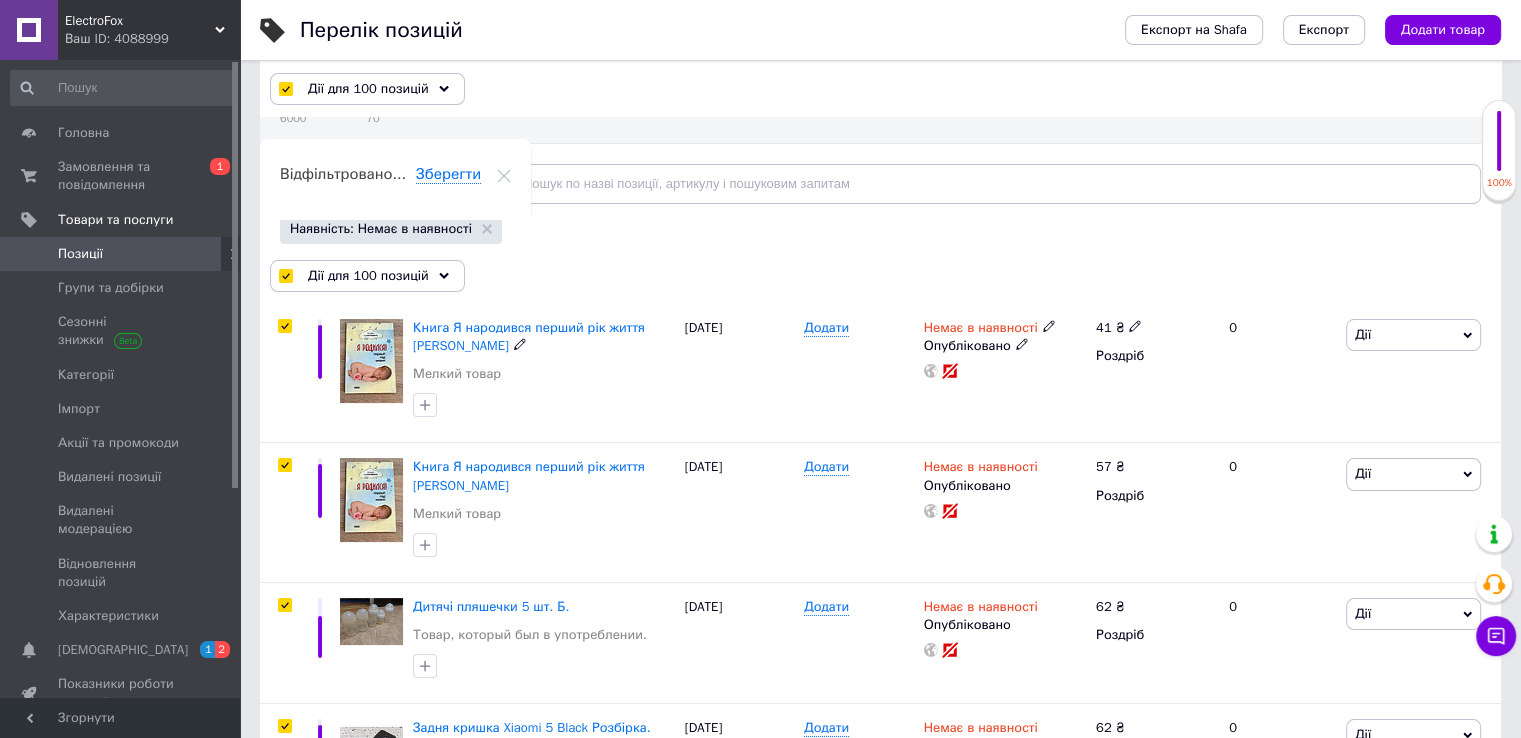 scroll, scrollTop: 100, scrollLeft: 0, axis: vertical 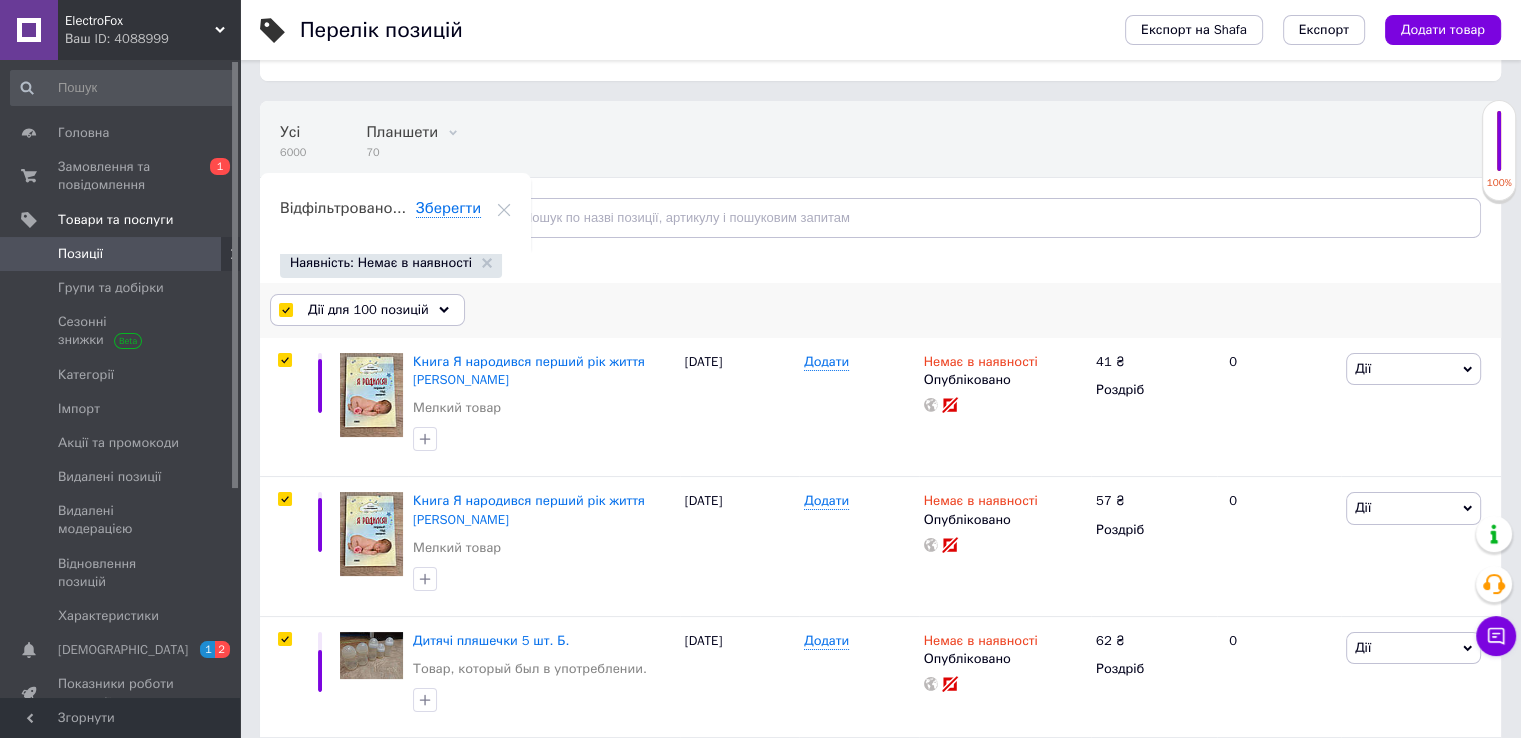 click on "Дії для 100 позицій" at bounding box center [368, 310] 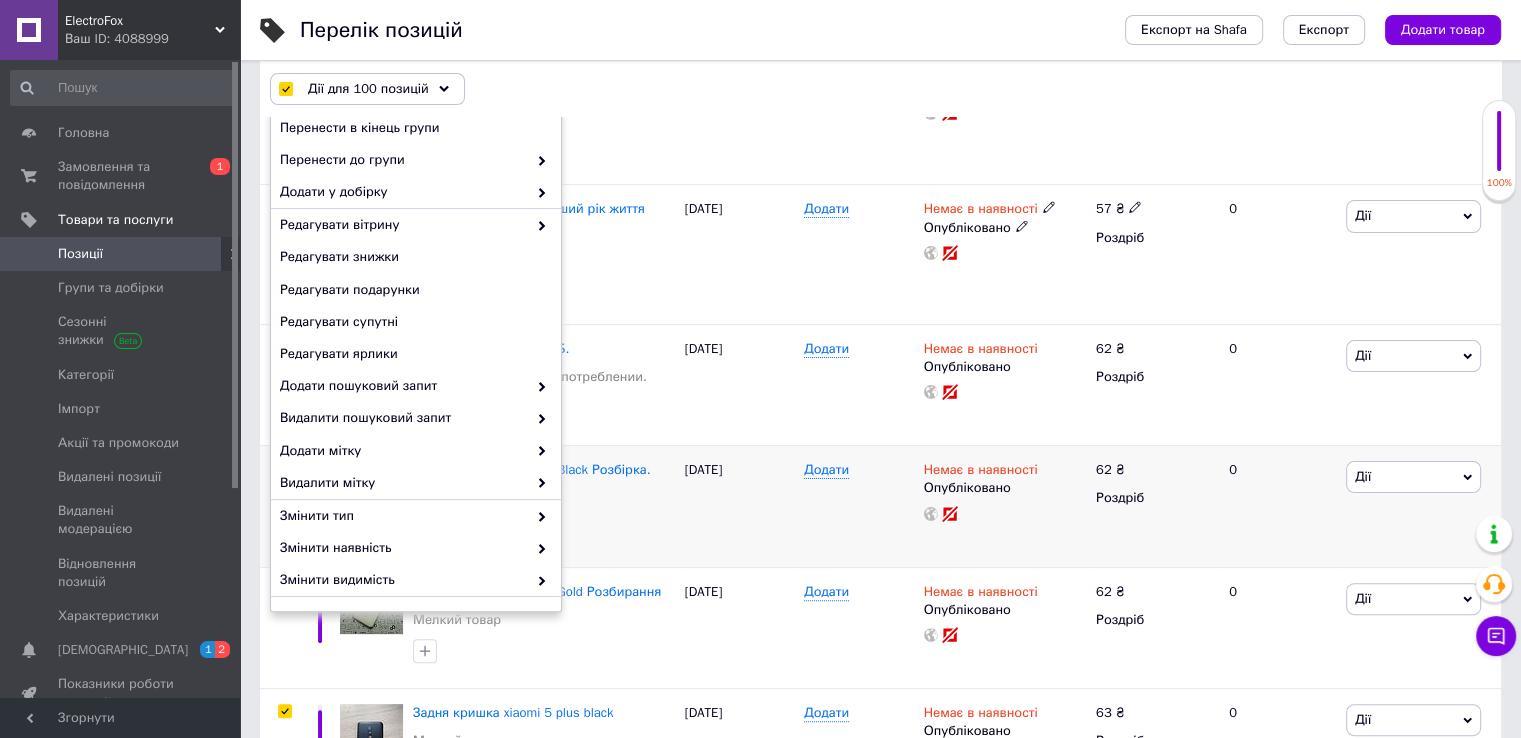 scroll, scrollTop: 600, scrollLeft: 0, axis: vertical 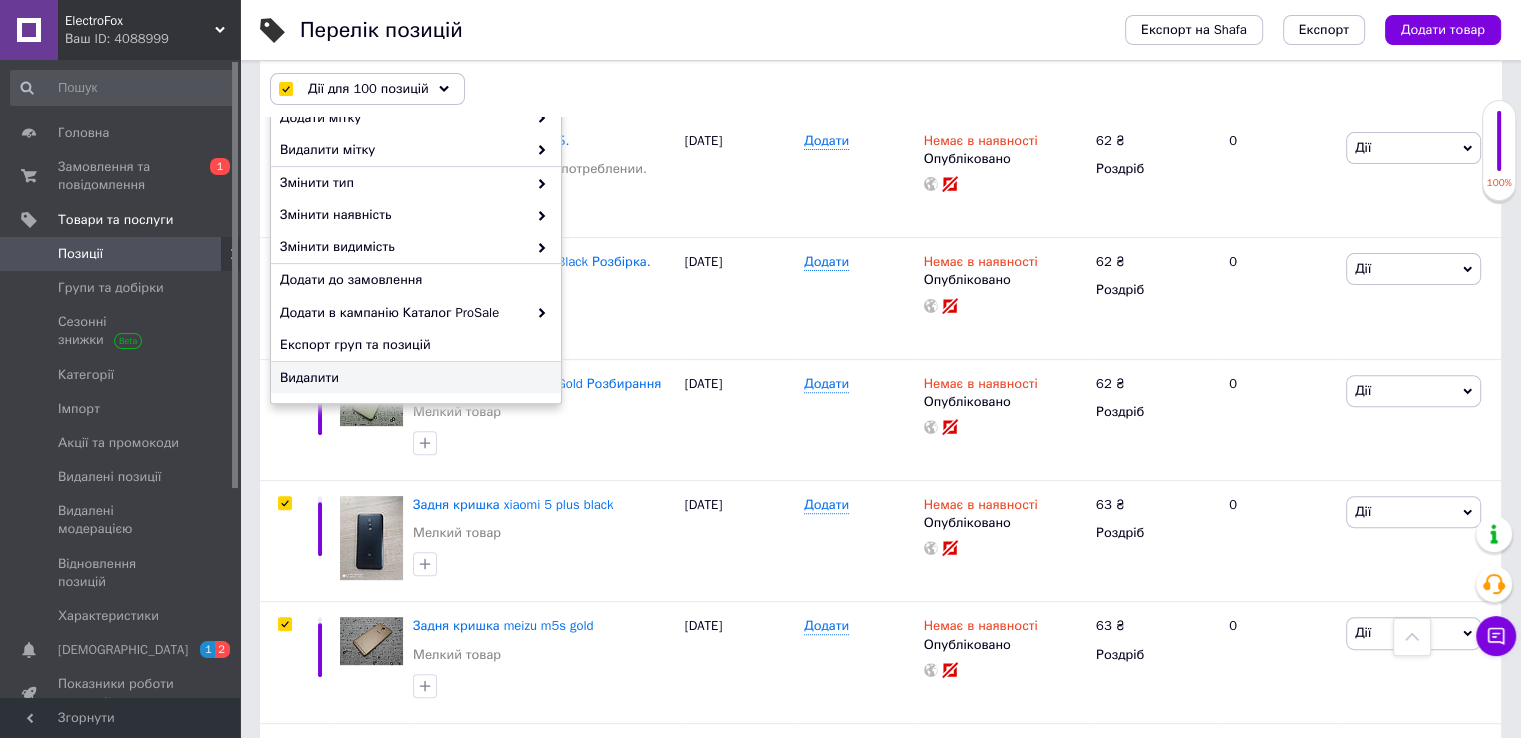 click on "Видалити" at bounding box center [413, 378] 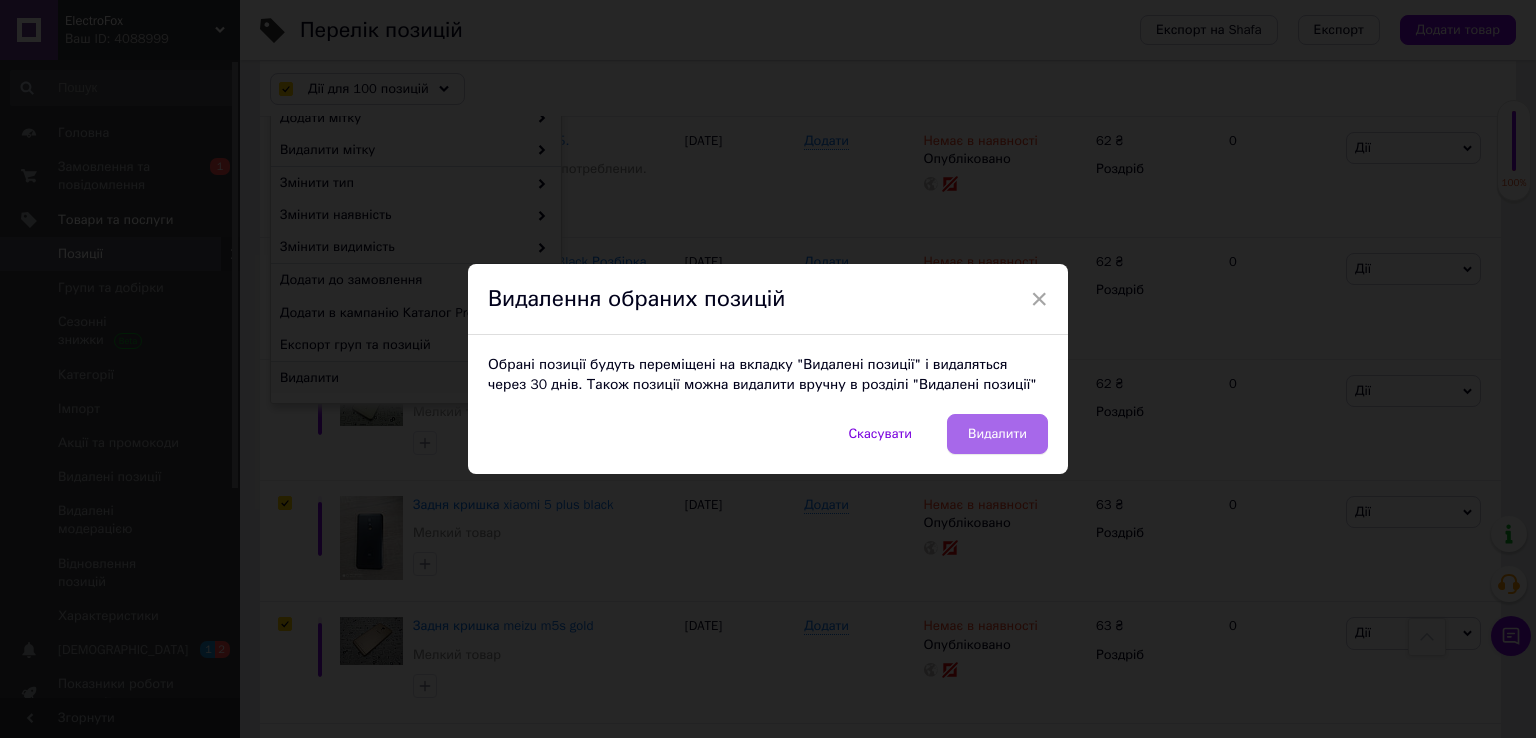 click on "Видалити" at bounding box center [997, 434] 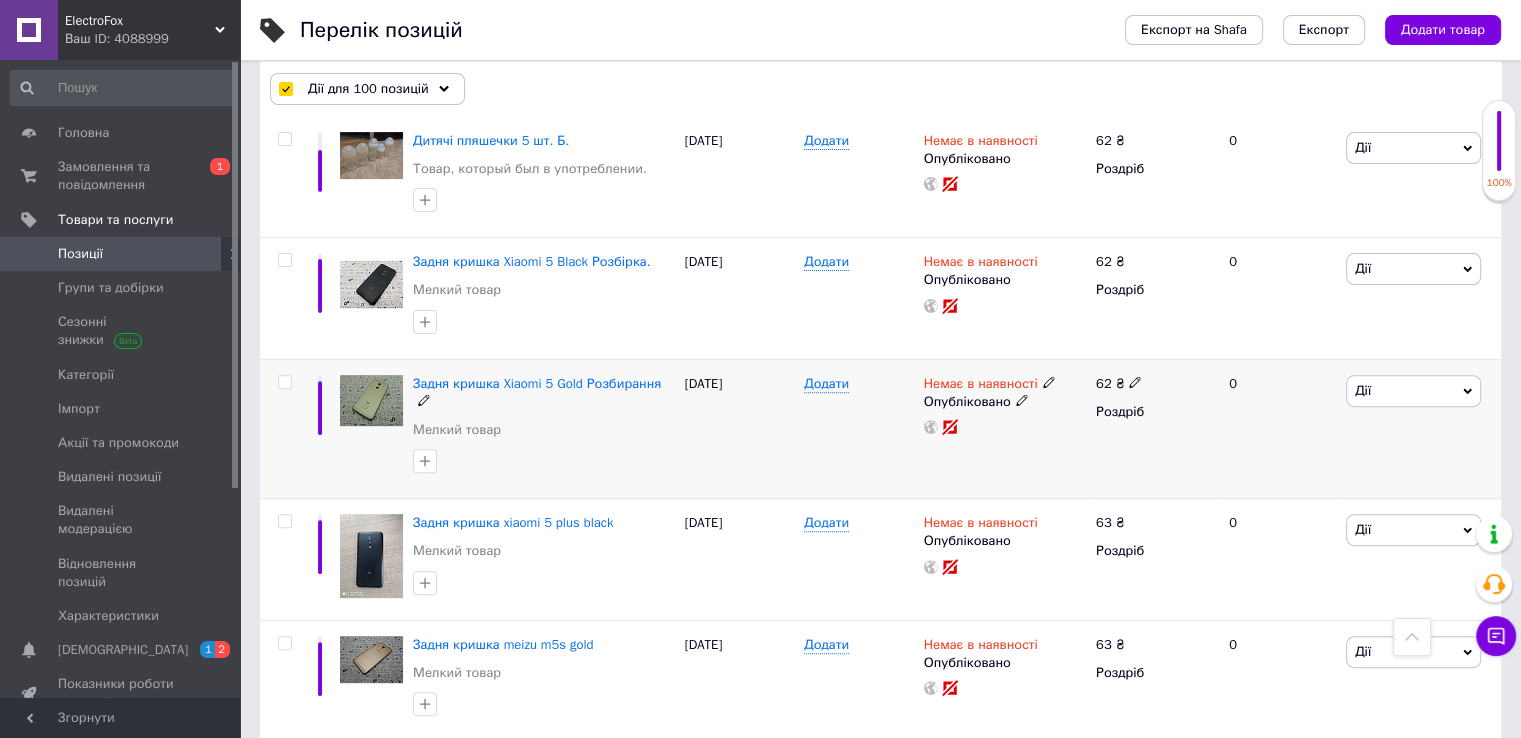 checkbox on "false" 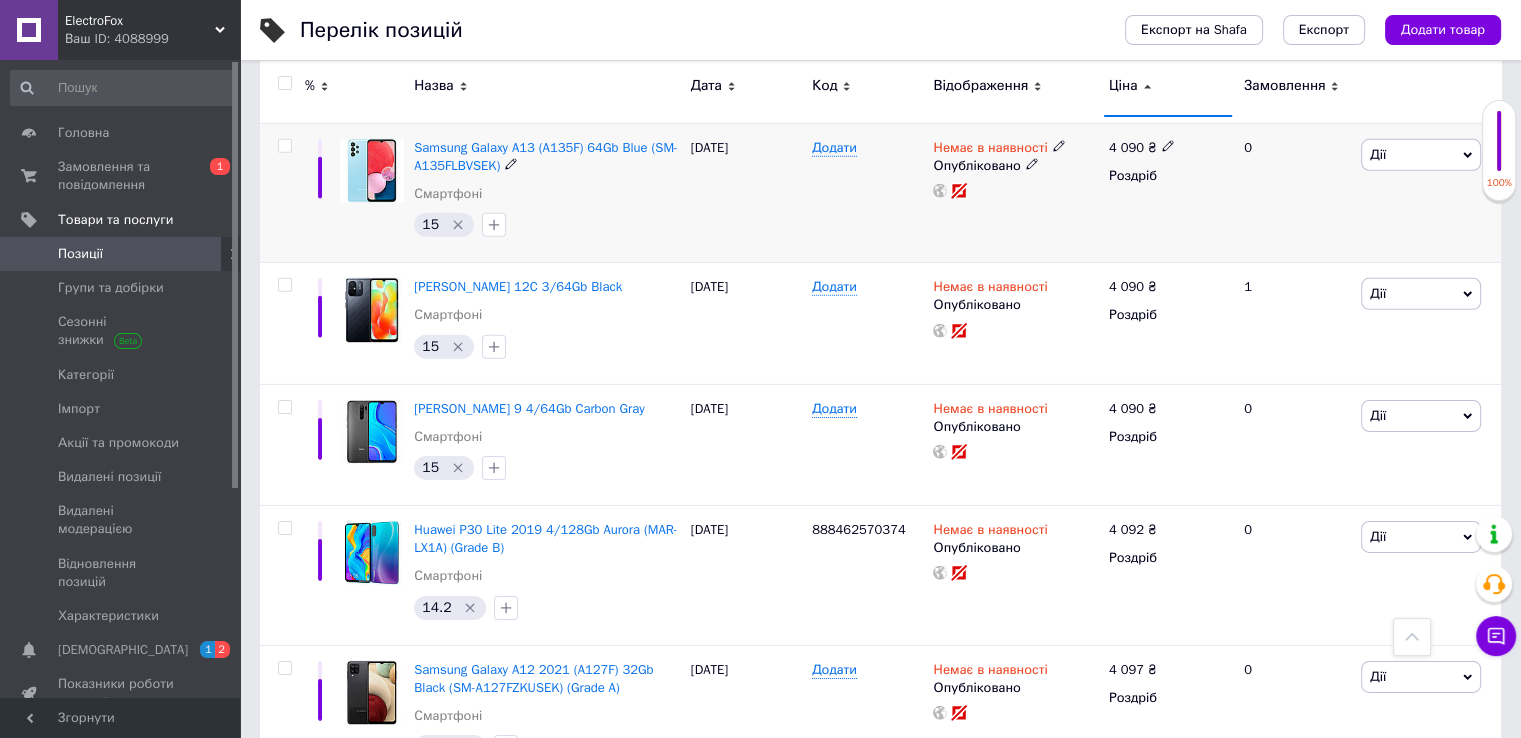 scroll, scrollTop: 13940, scrollLeft: 0, axis: vertical 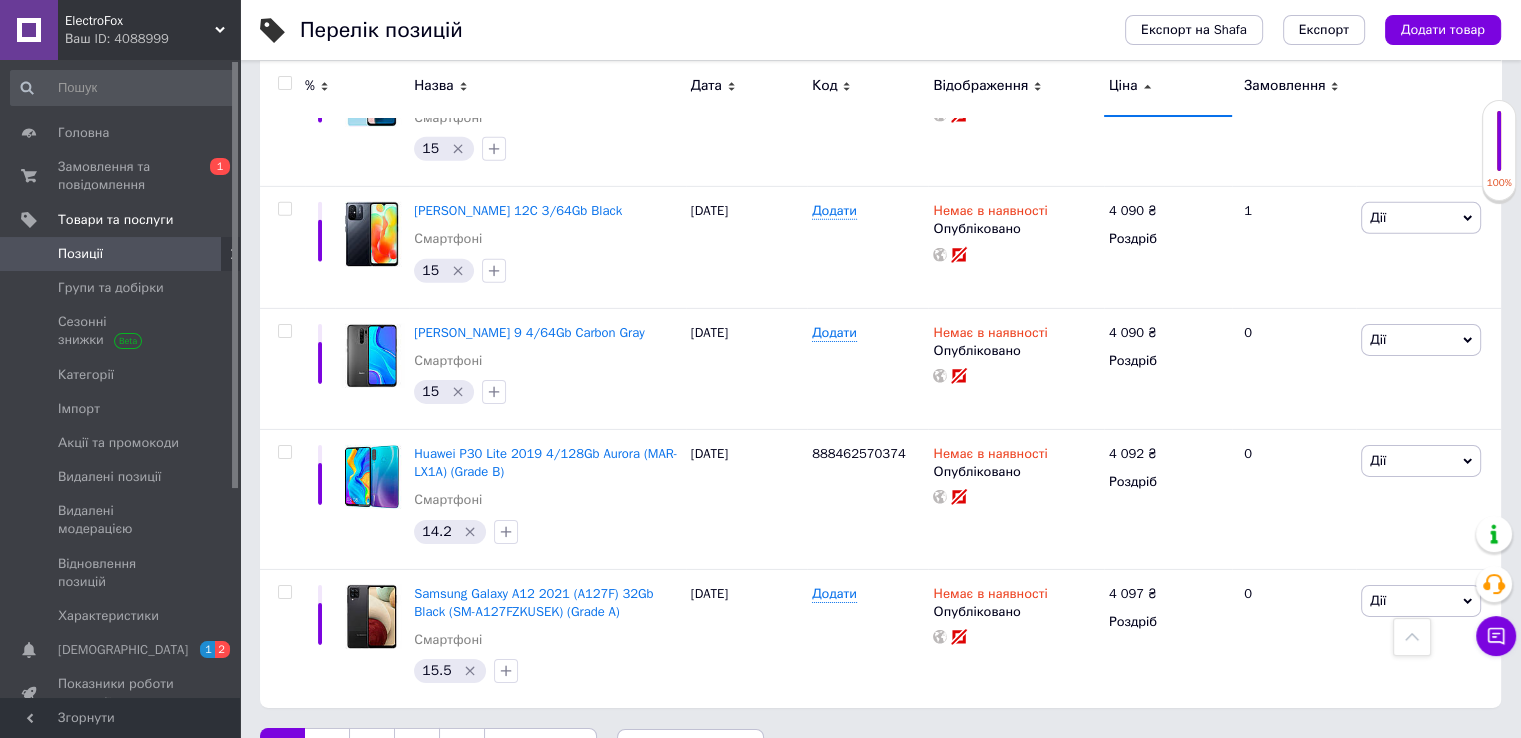 click on "2" at bounding box center (327, 749) 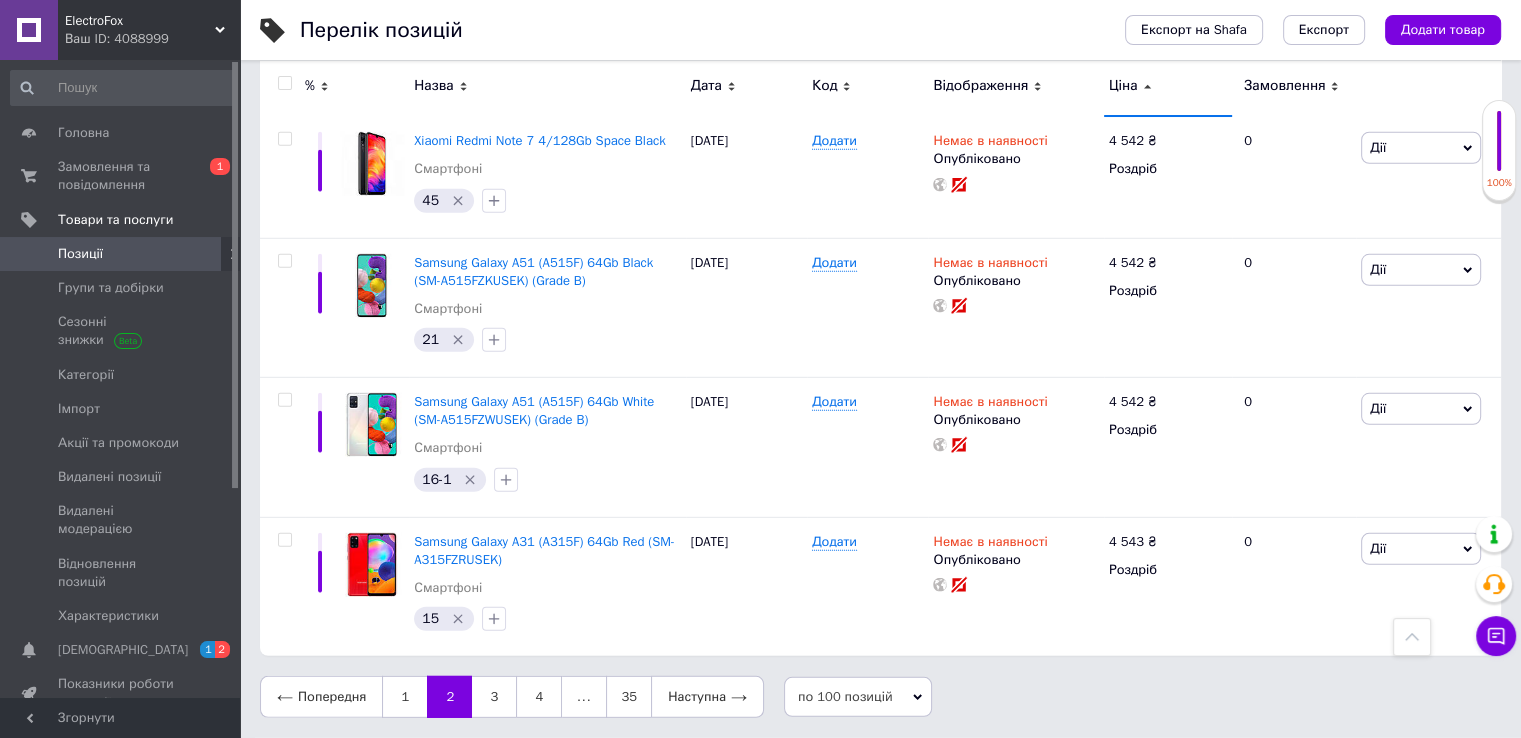 scroll, scrollTop: 13320, scrollLeft: 0, axis: vertical 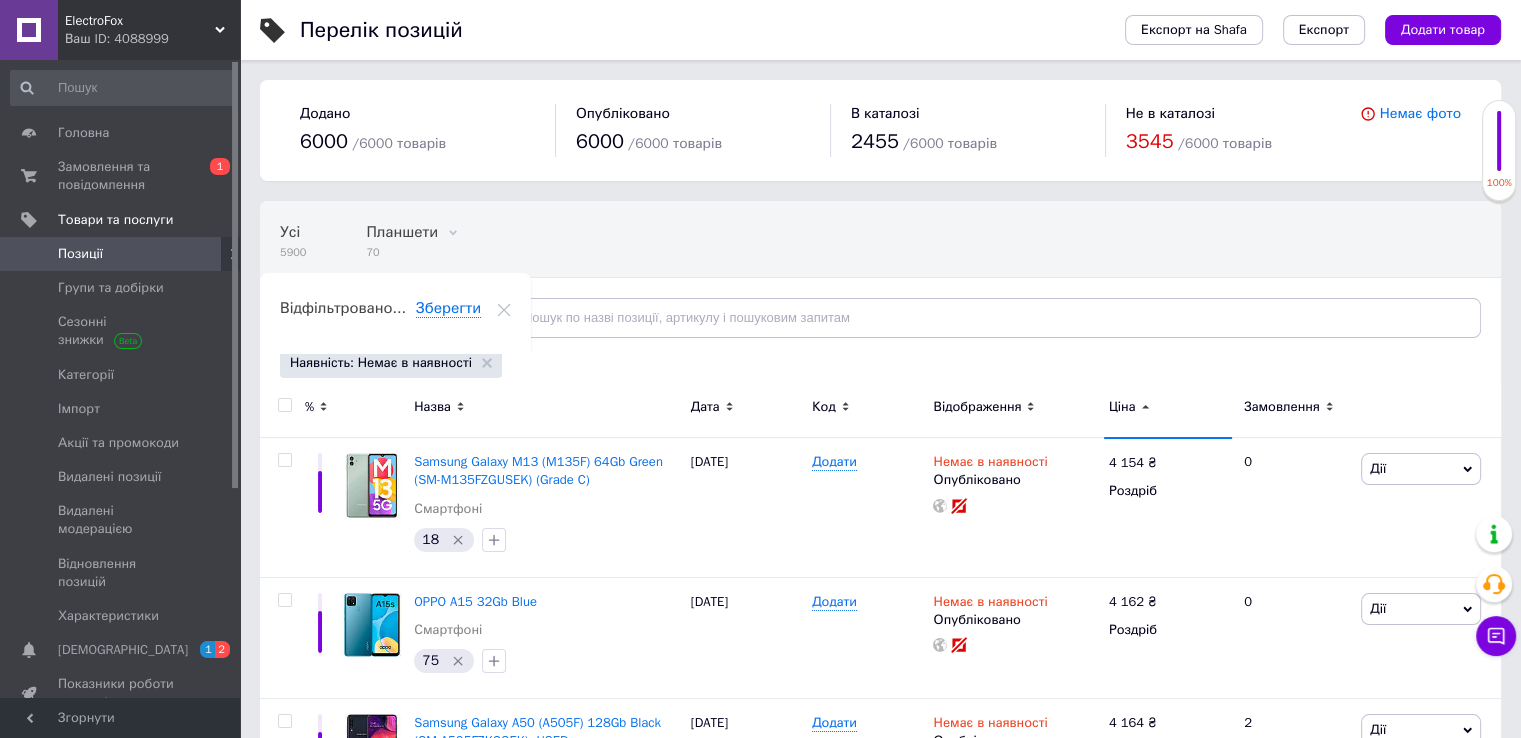 click at bounding box center [284, 405] 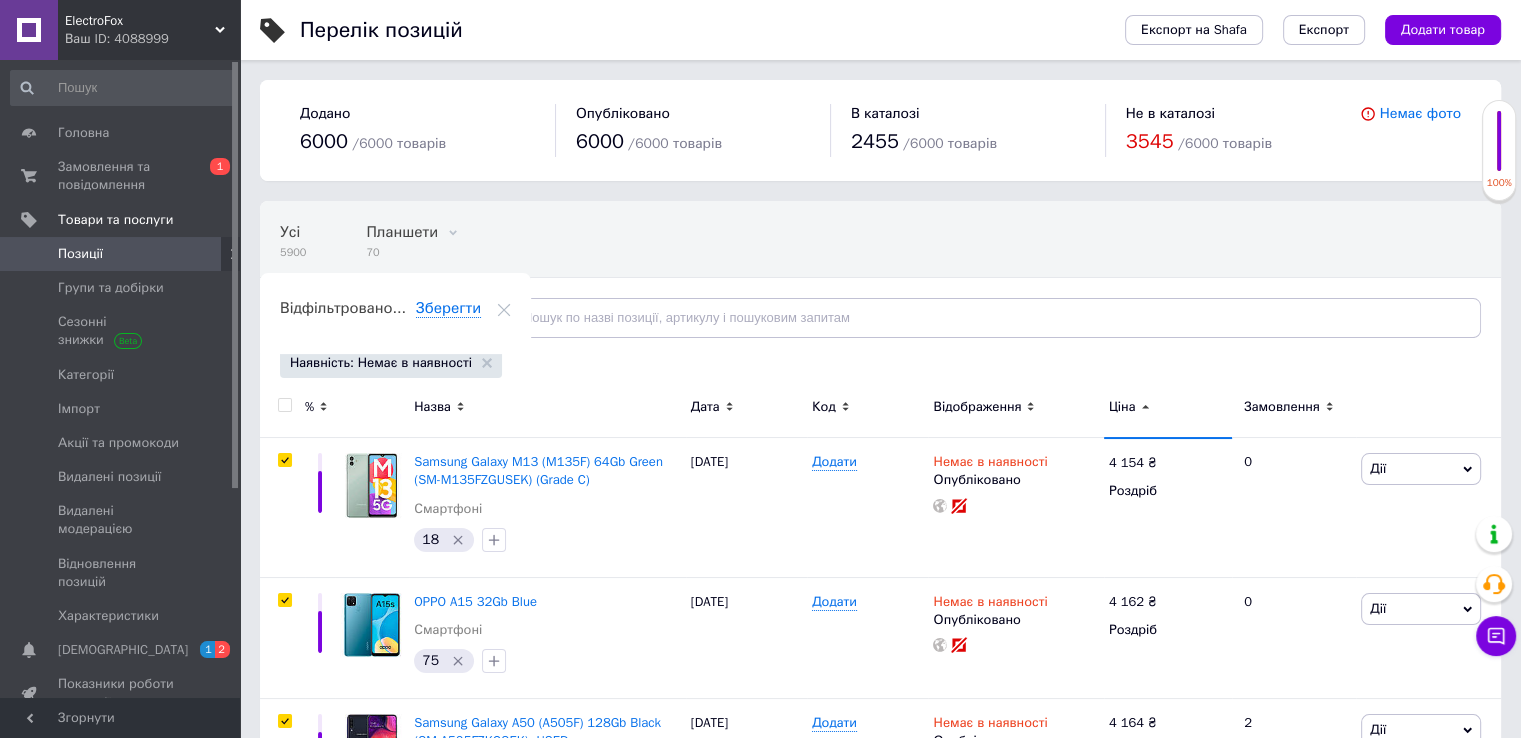 type 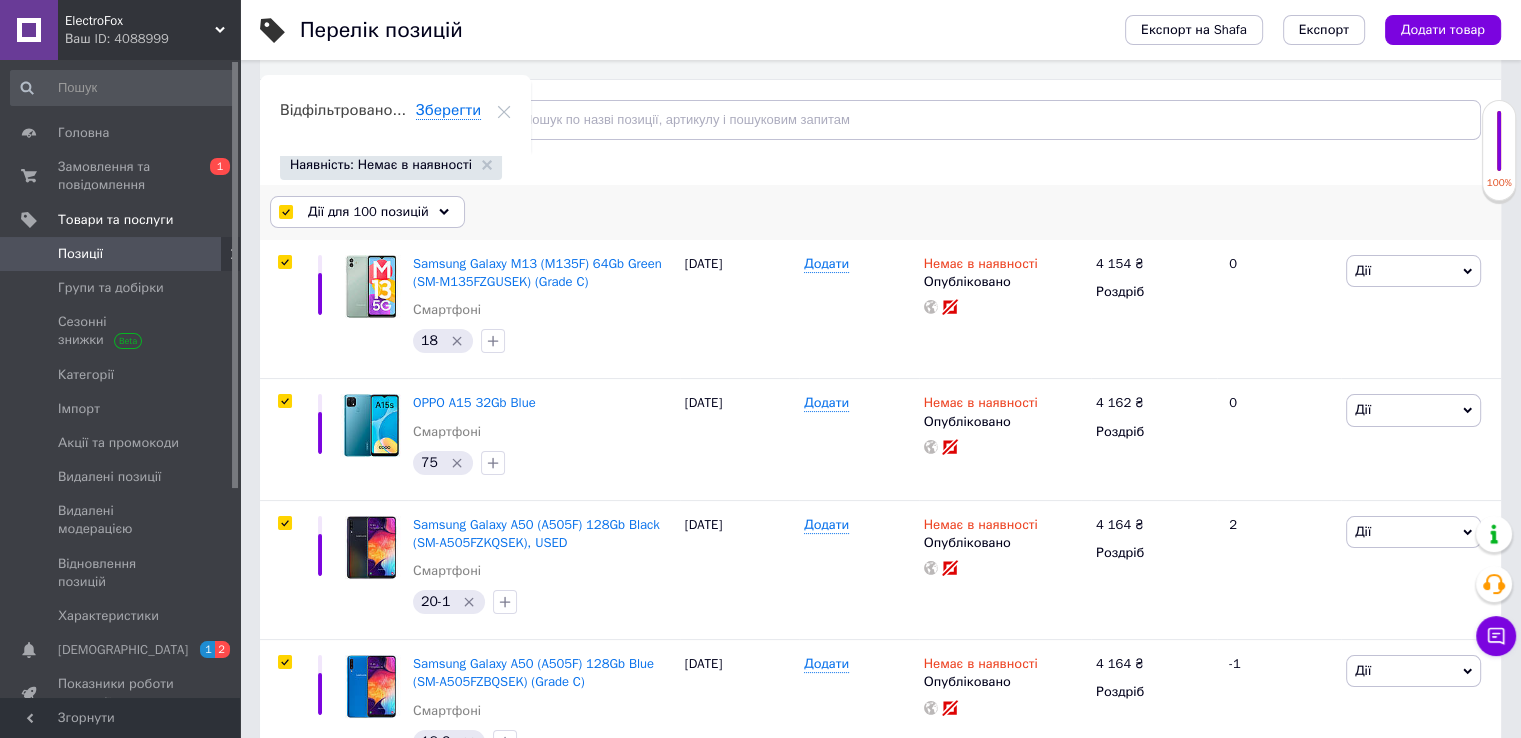 scroll, scrollTop: 200, scrollLeft: 0, axis: vertical 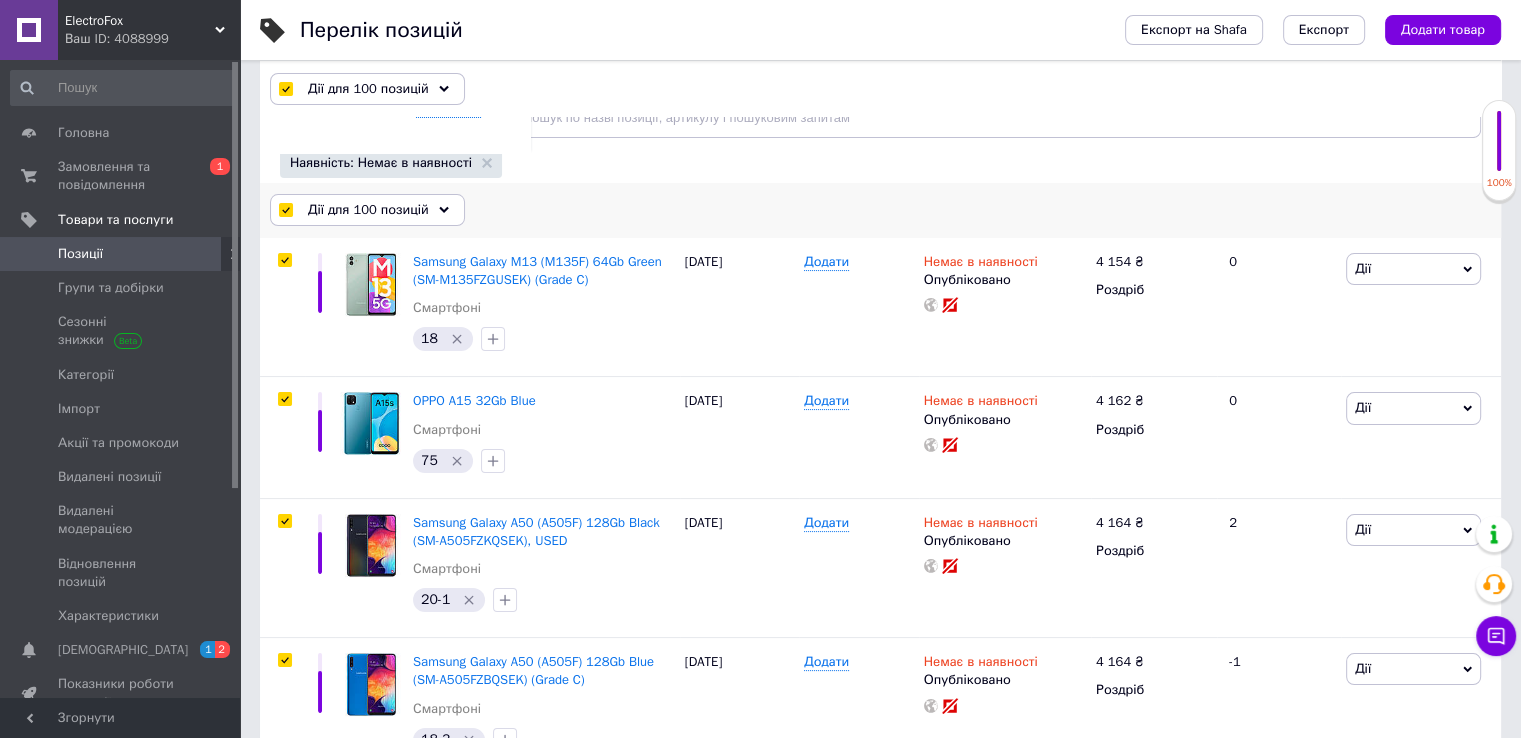 click on "Дії для 100 позицій" at bounding box center (368, 210) 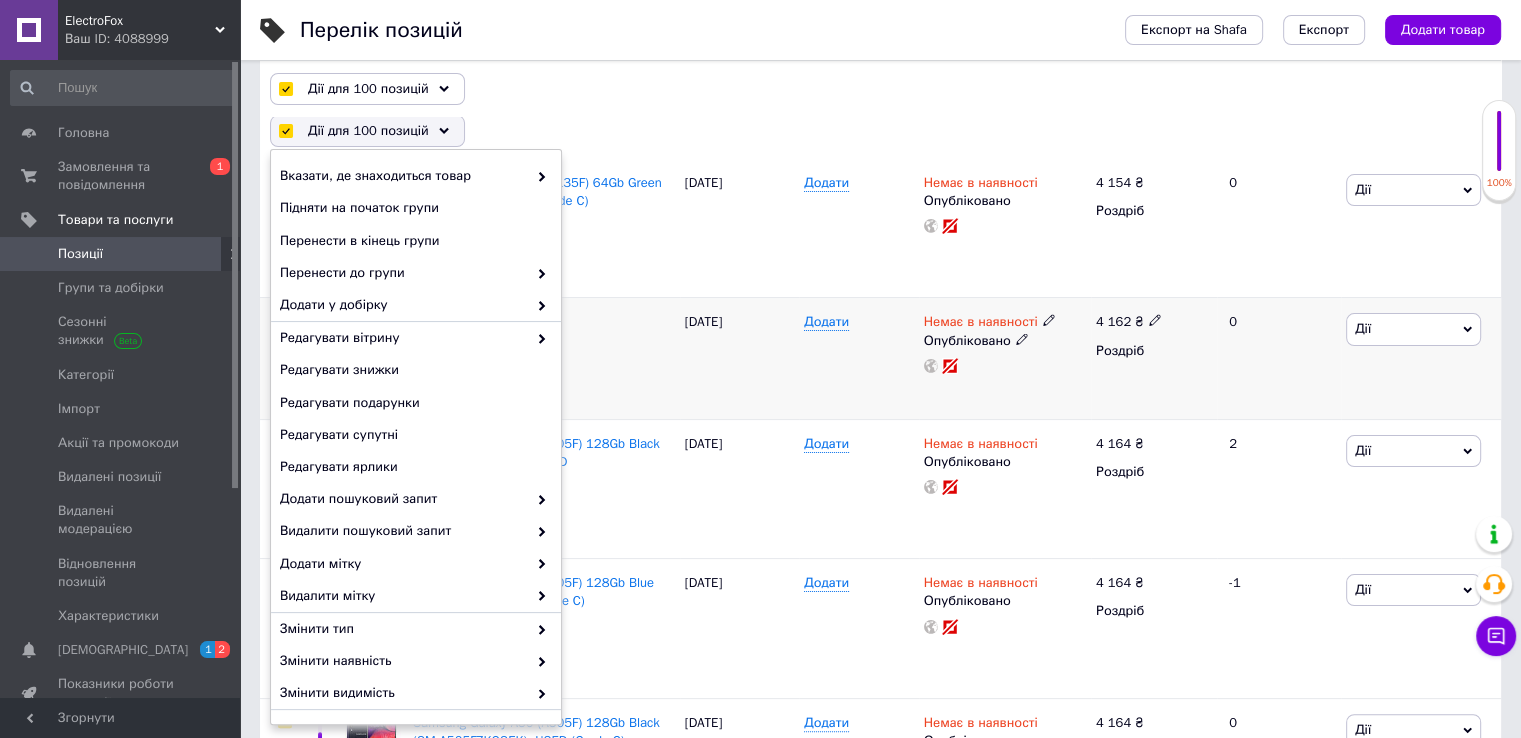 scroll, scrollTop: 400, scrollLeft: 0, axis: vertical 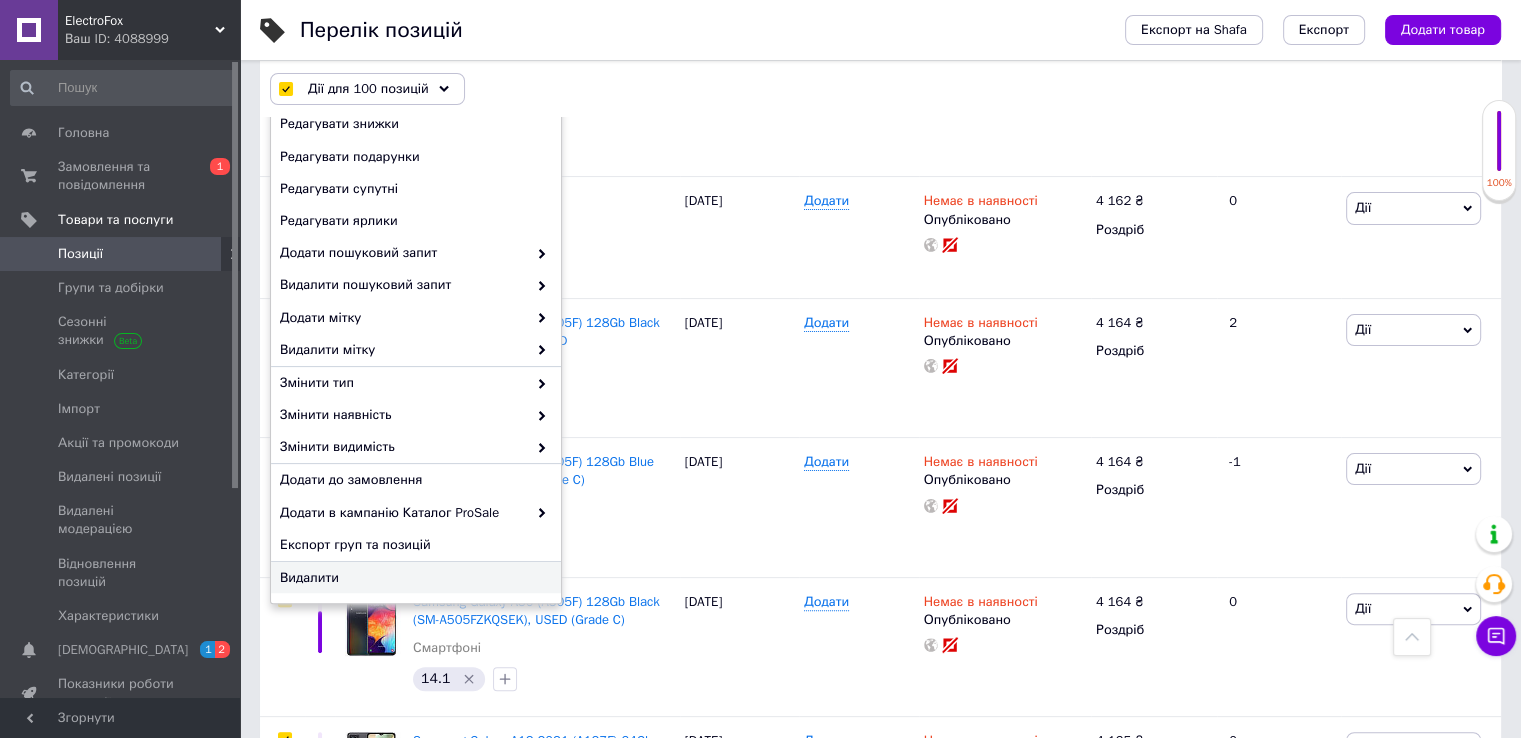 click on "Видалити" at bounding box center [413, 578] 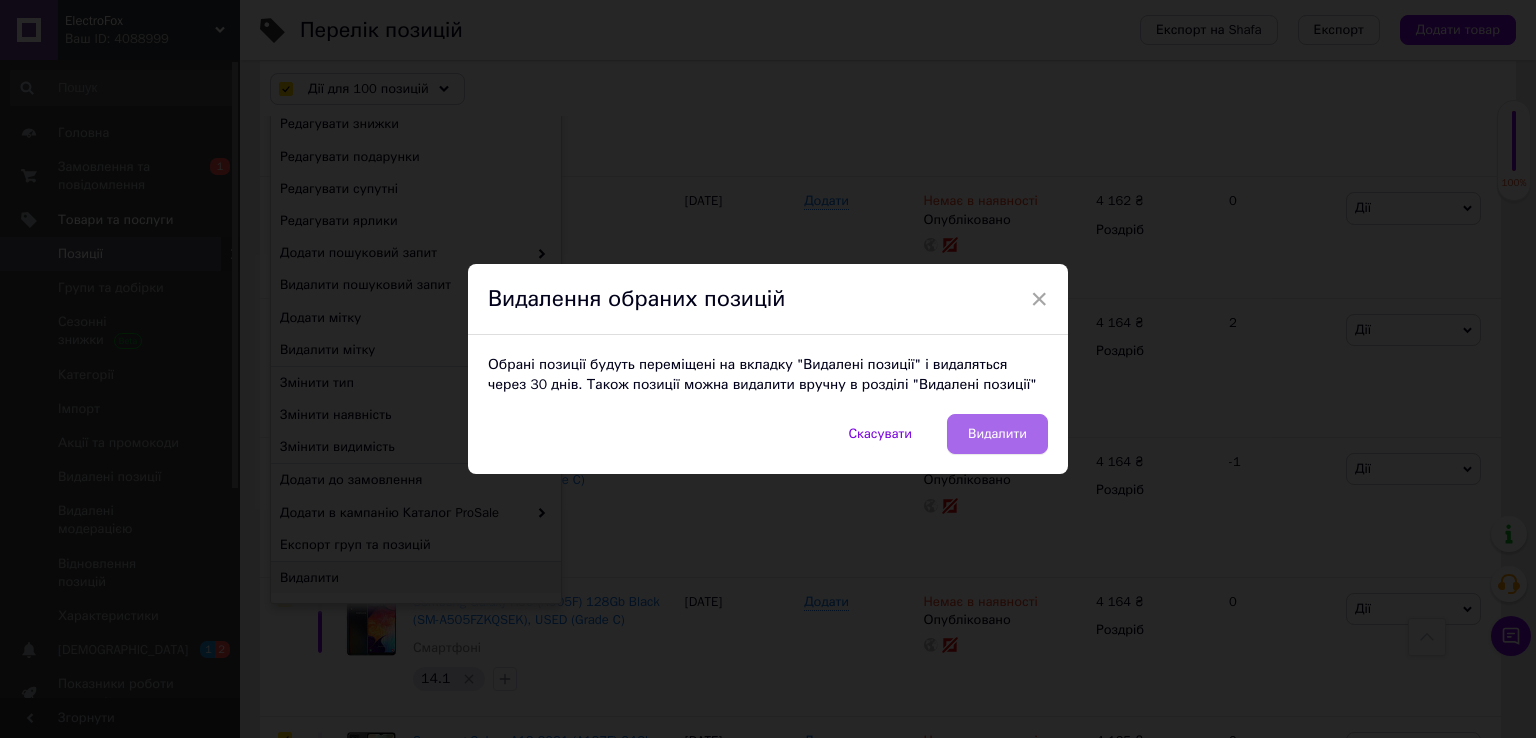 click on "Видалити" at bounding box center [997, 434] 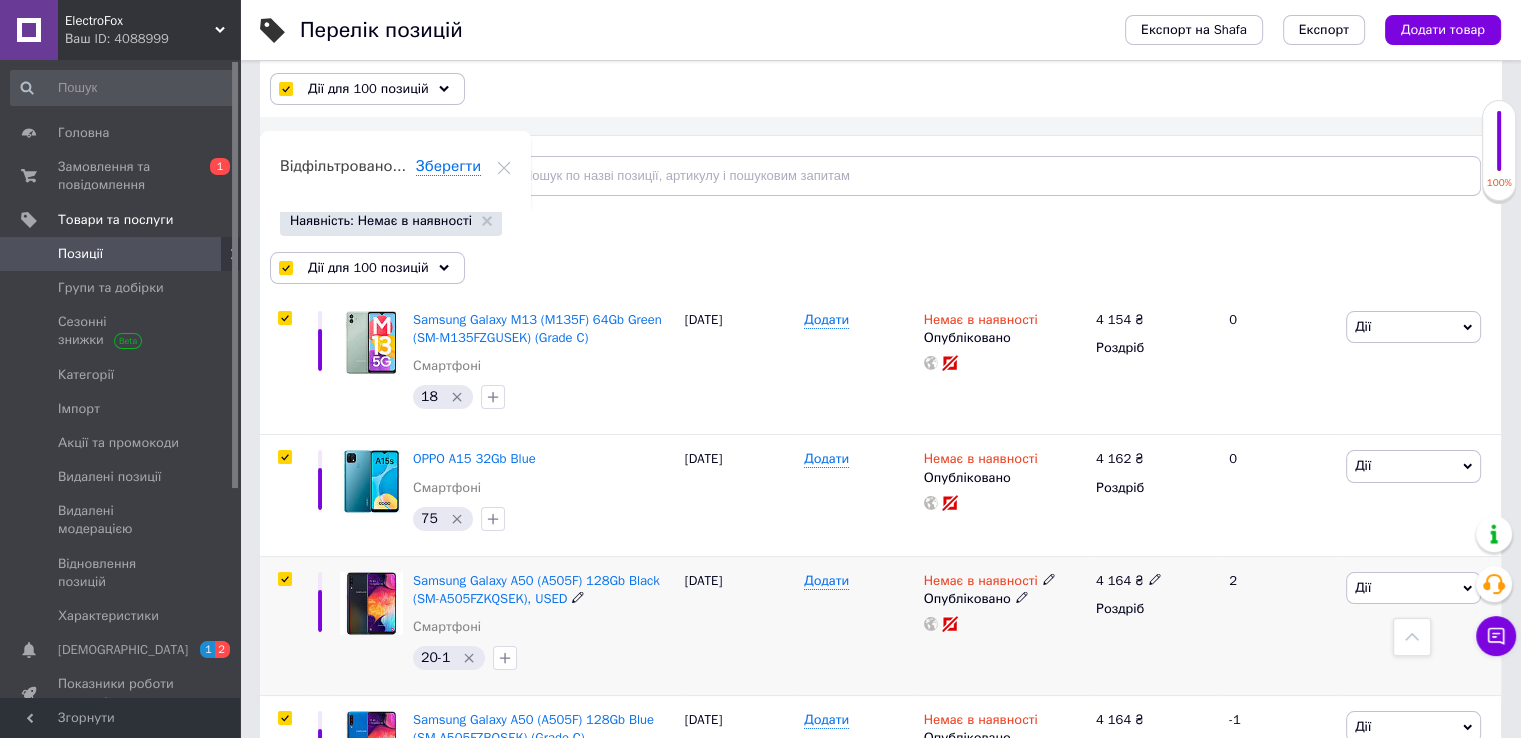 scroll, scrollTop: 0, scrollLeft: 0, axis: both 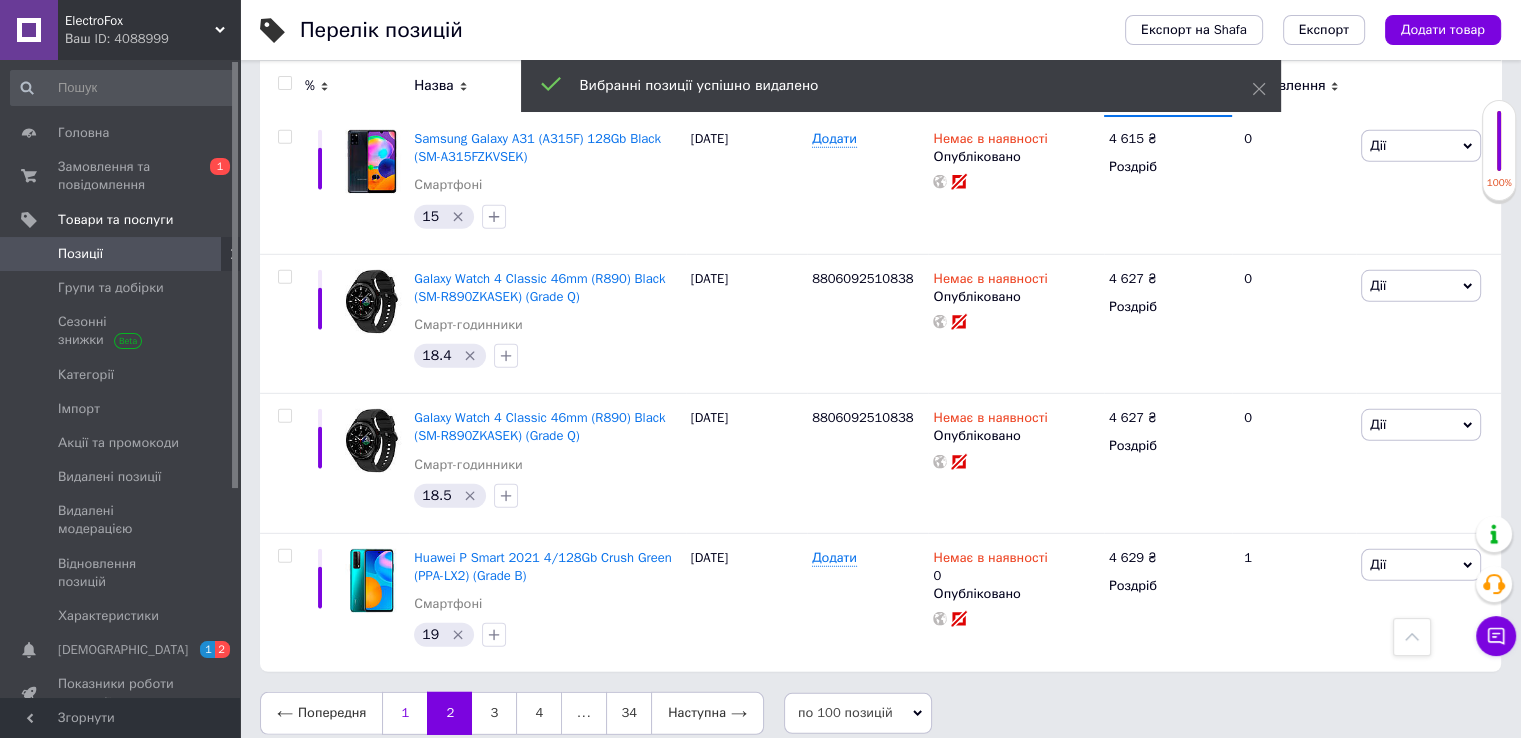 click on "1" at bounding box center [404, 713] 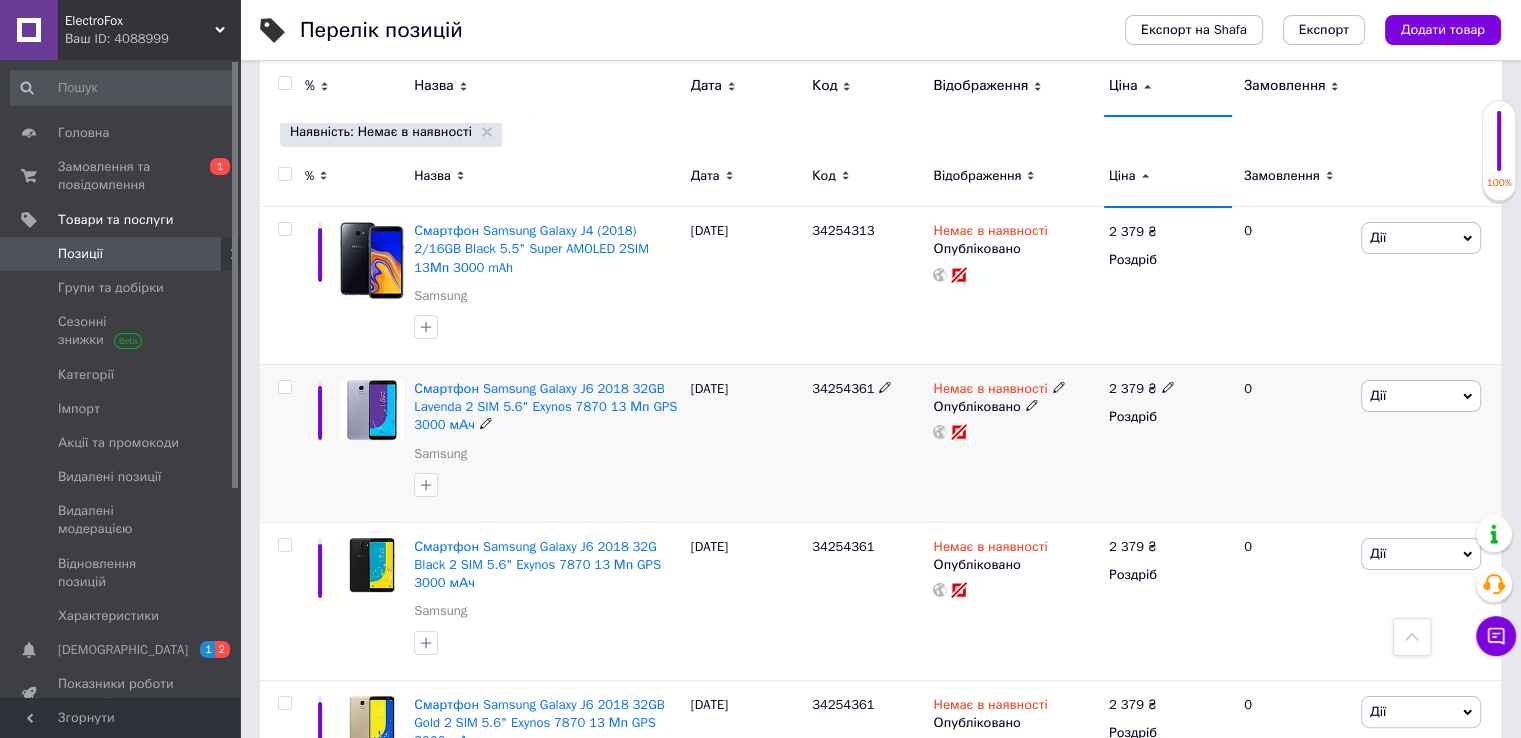 scroll, scrollTop: 0, scrollLeft: 0, axis: both 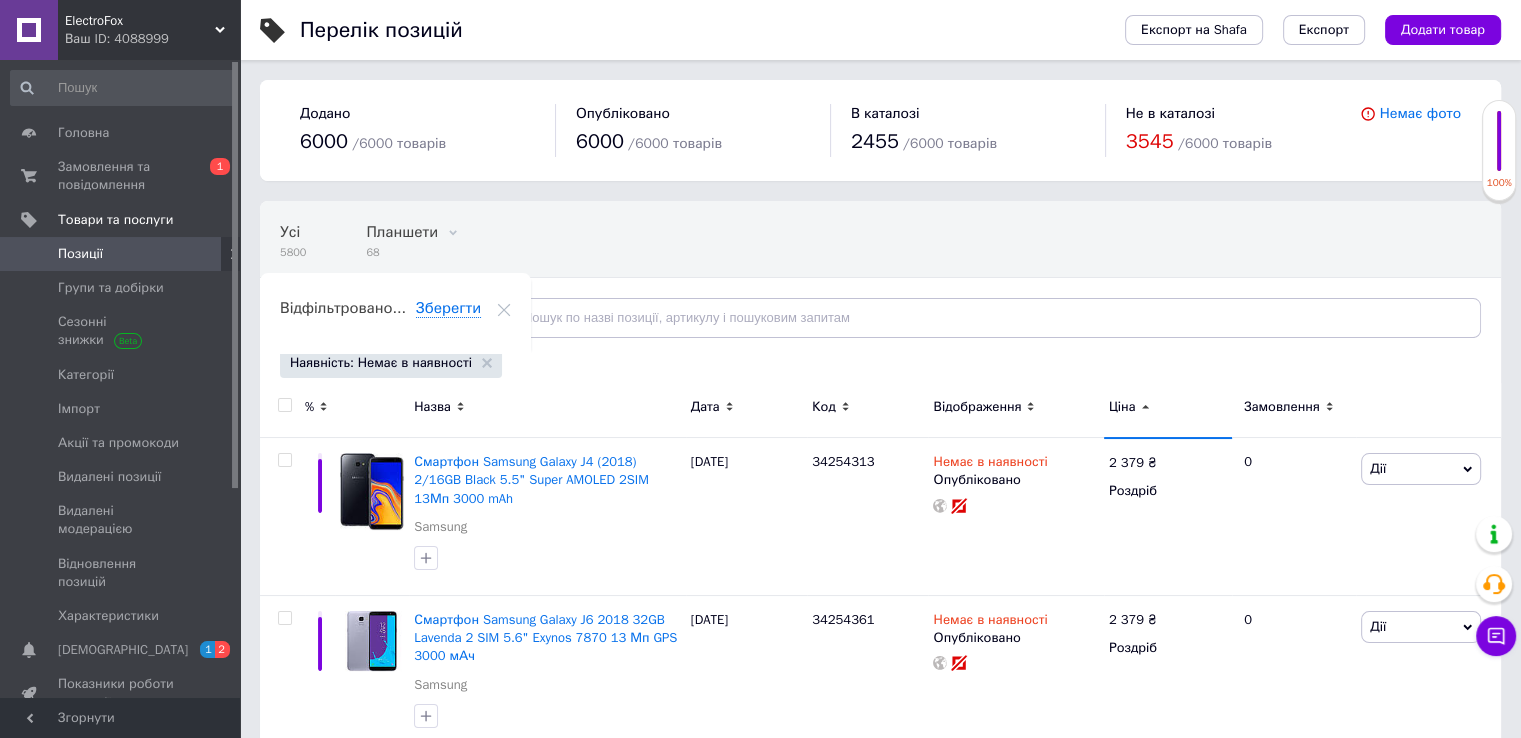 click at bounding box center [284, 405] 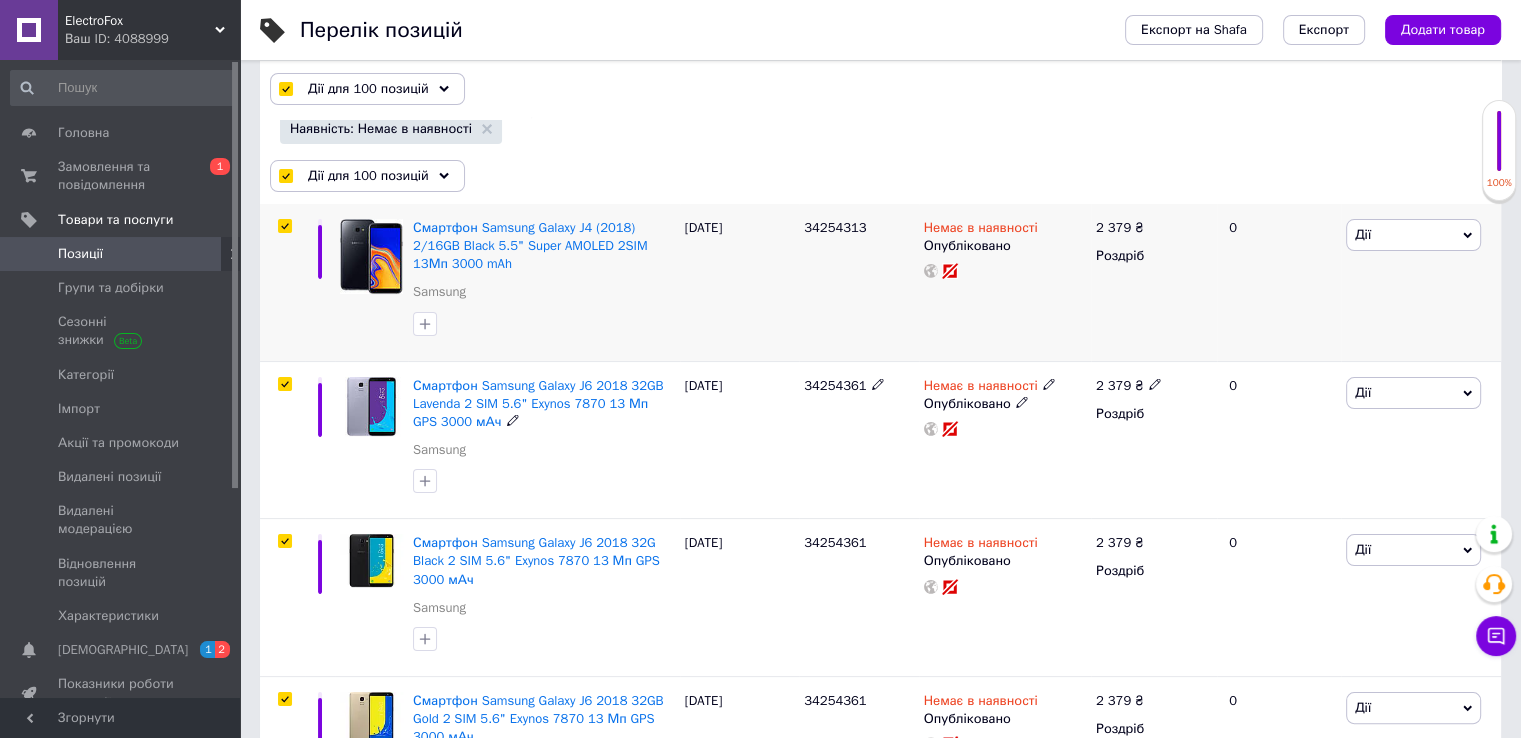 scroll, scrollTop: 200, scrollLeft: 0, axis: vertical 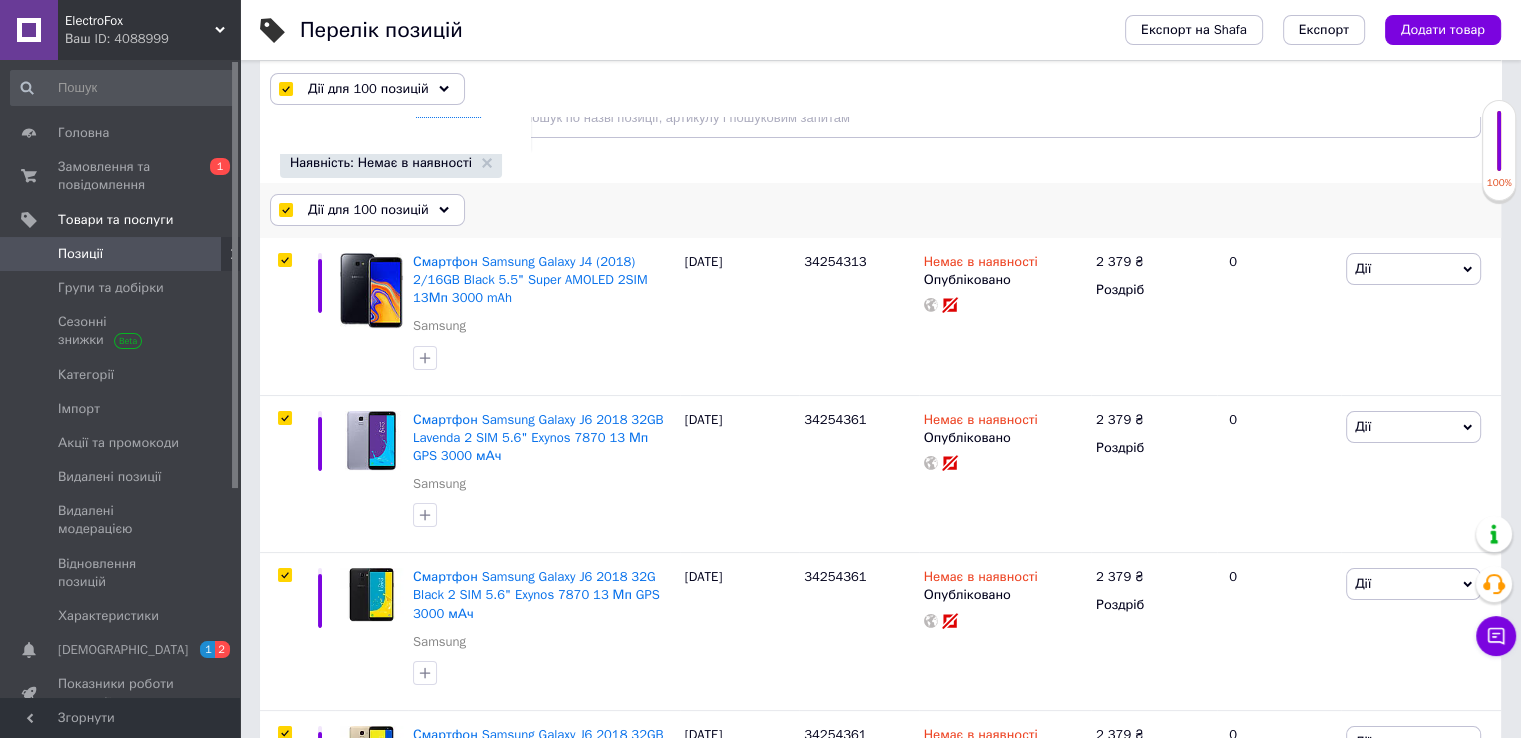 click on "Дії для 100 позицій" at bounding box center [368, 210] 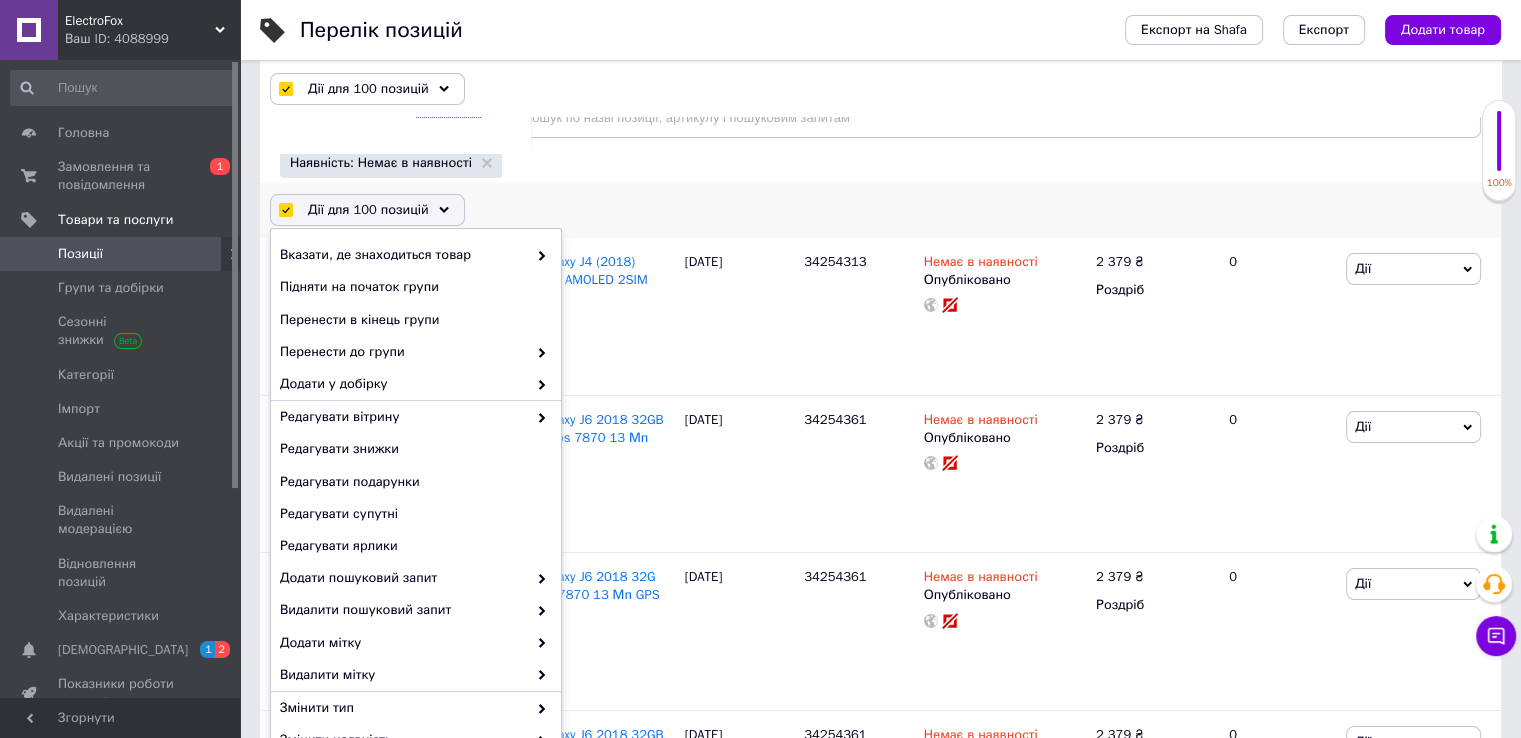 click on "Дії для 100 позицій" at bounding box center (368, 210) 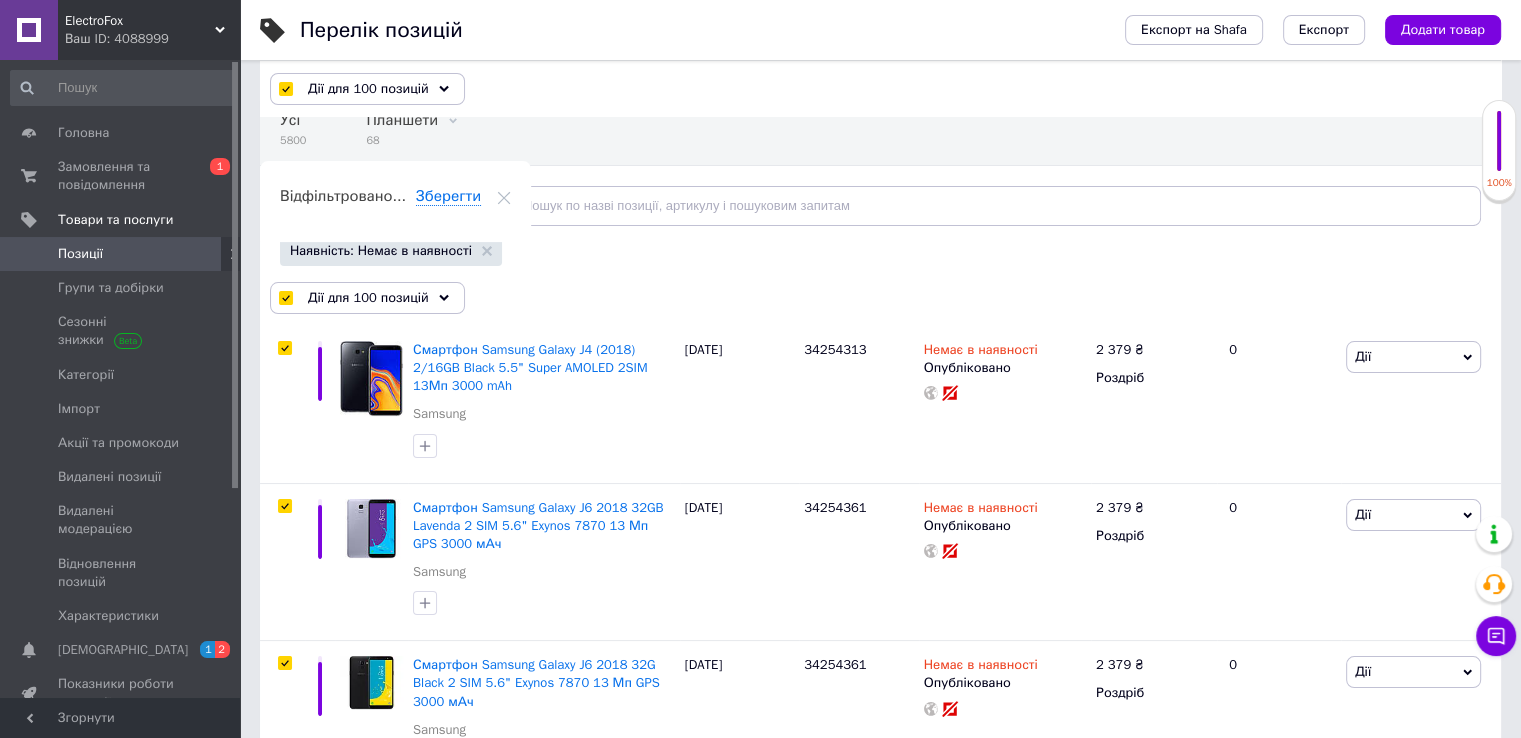 scroll, scrollTop: 0, scrollLeft: 0, axis: both 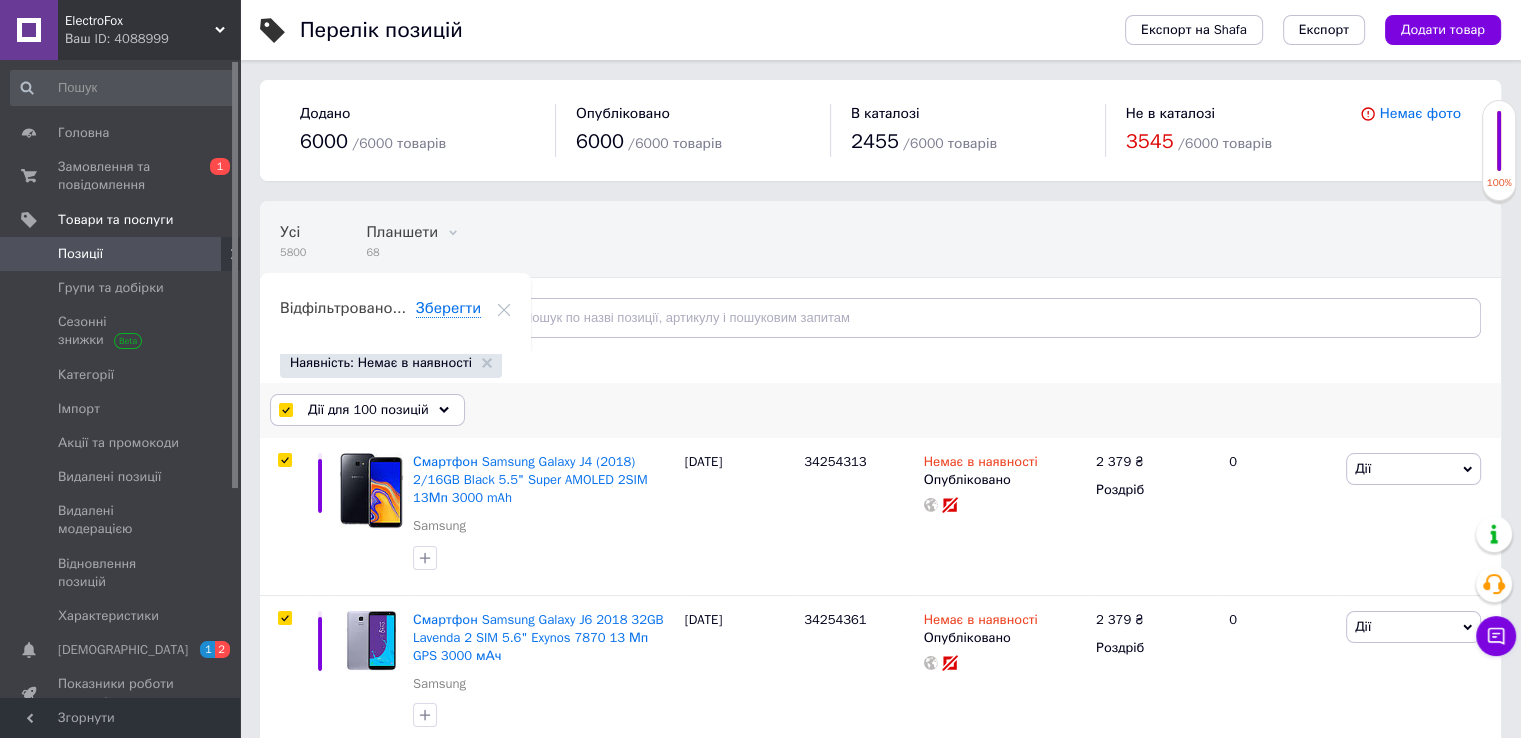 click on "Дії для 100 позицій" at bounding box center (368, 410) 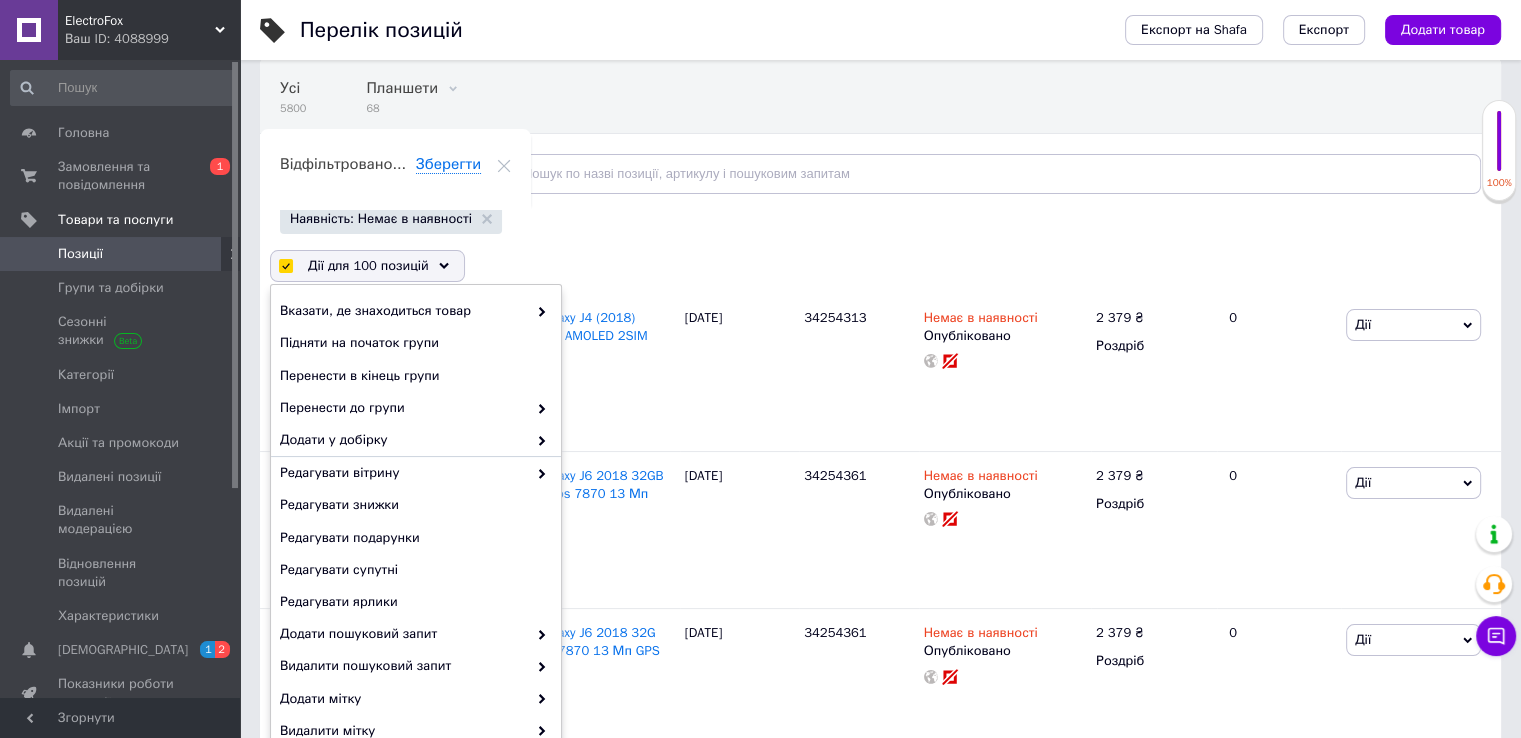 scroll, scrollTop: 300, scrollLeft: 0, axis: vertical 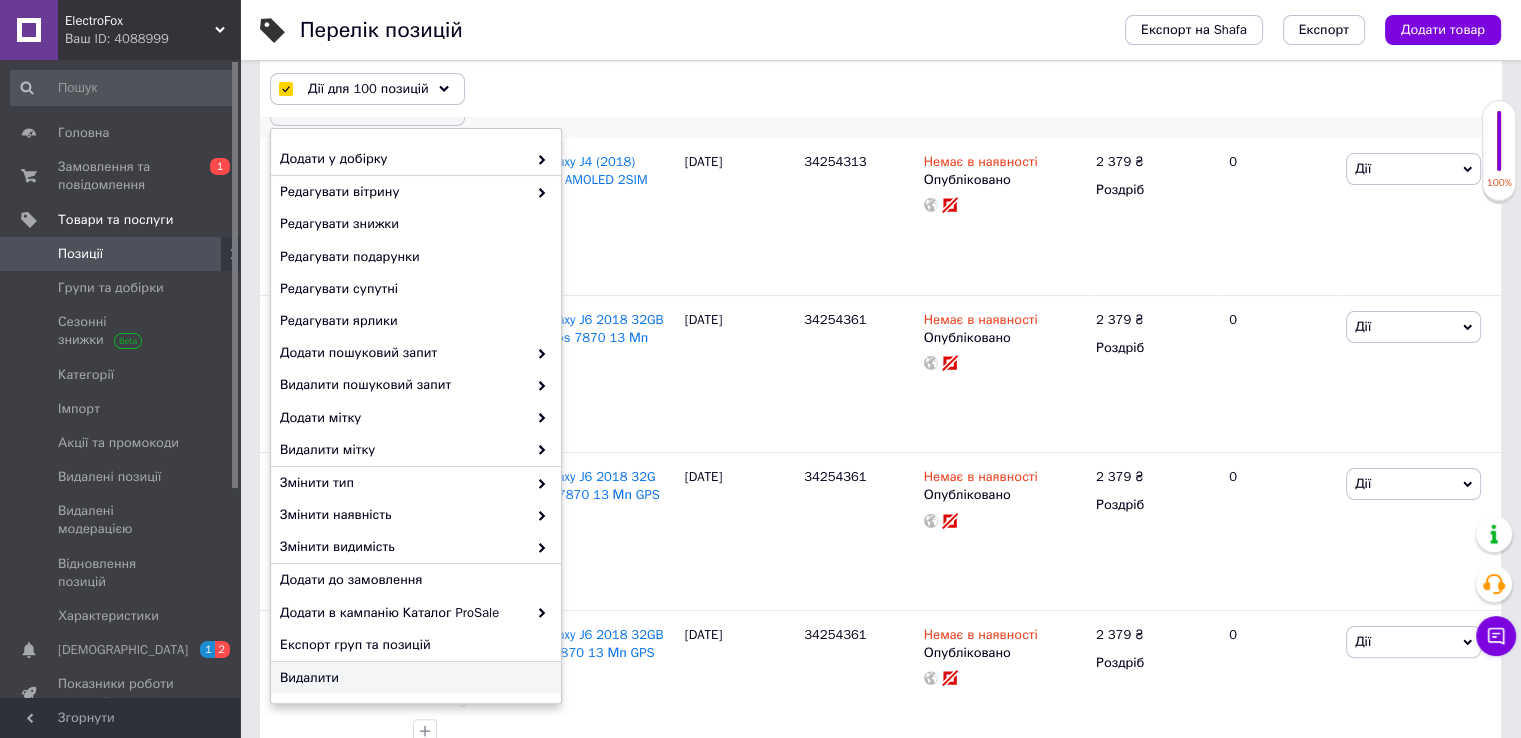 click on "Видалити" at bounding box center [413, 678] 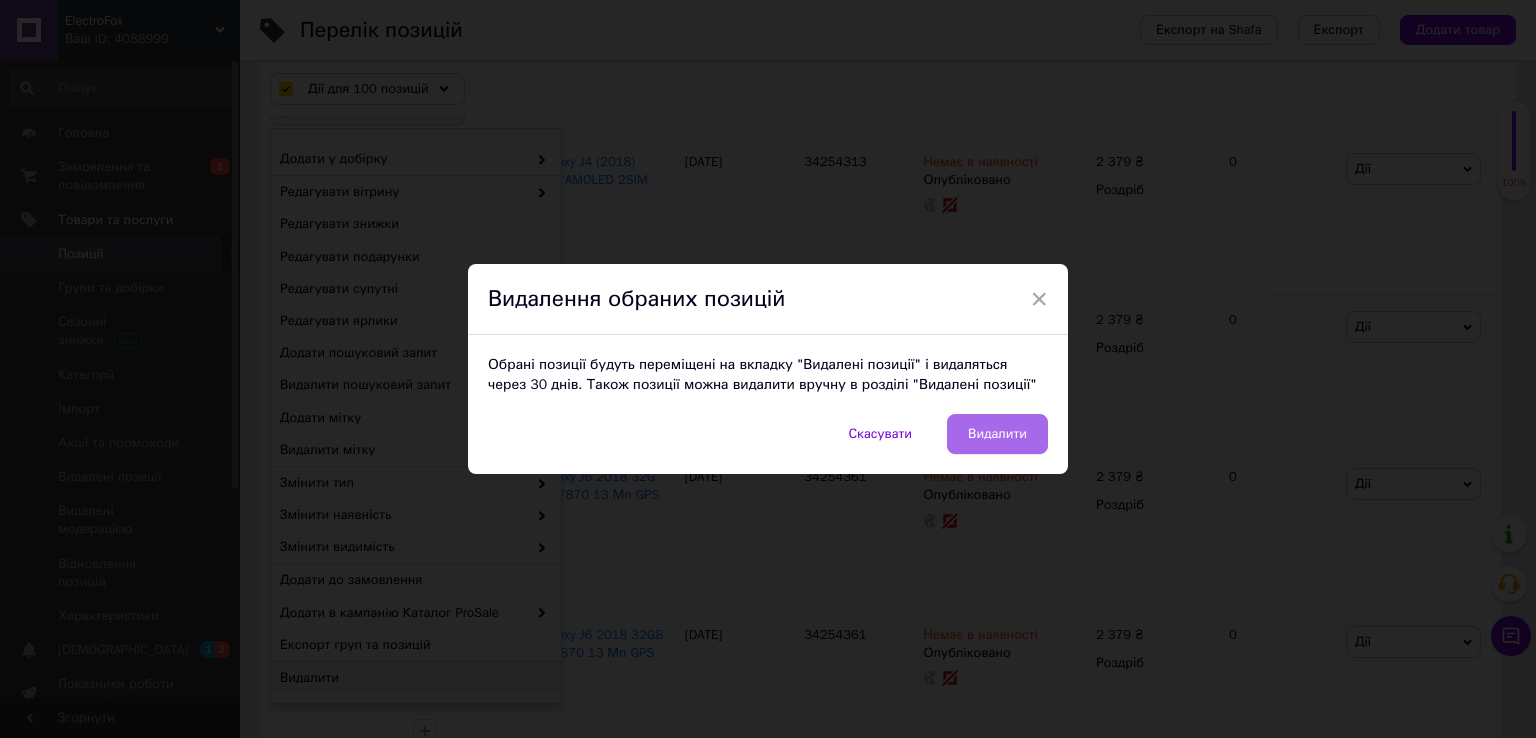 click on "Видалити" at bounding box center (997, 434) 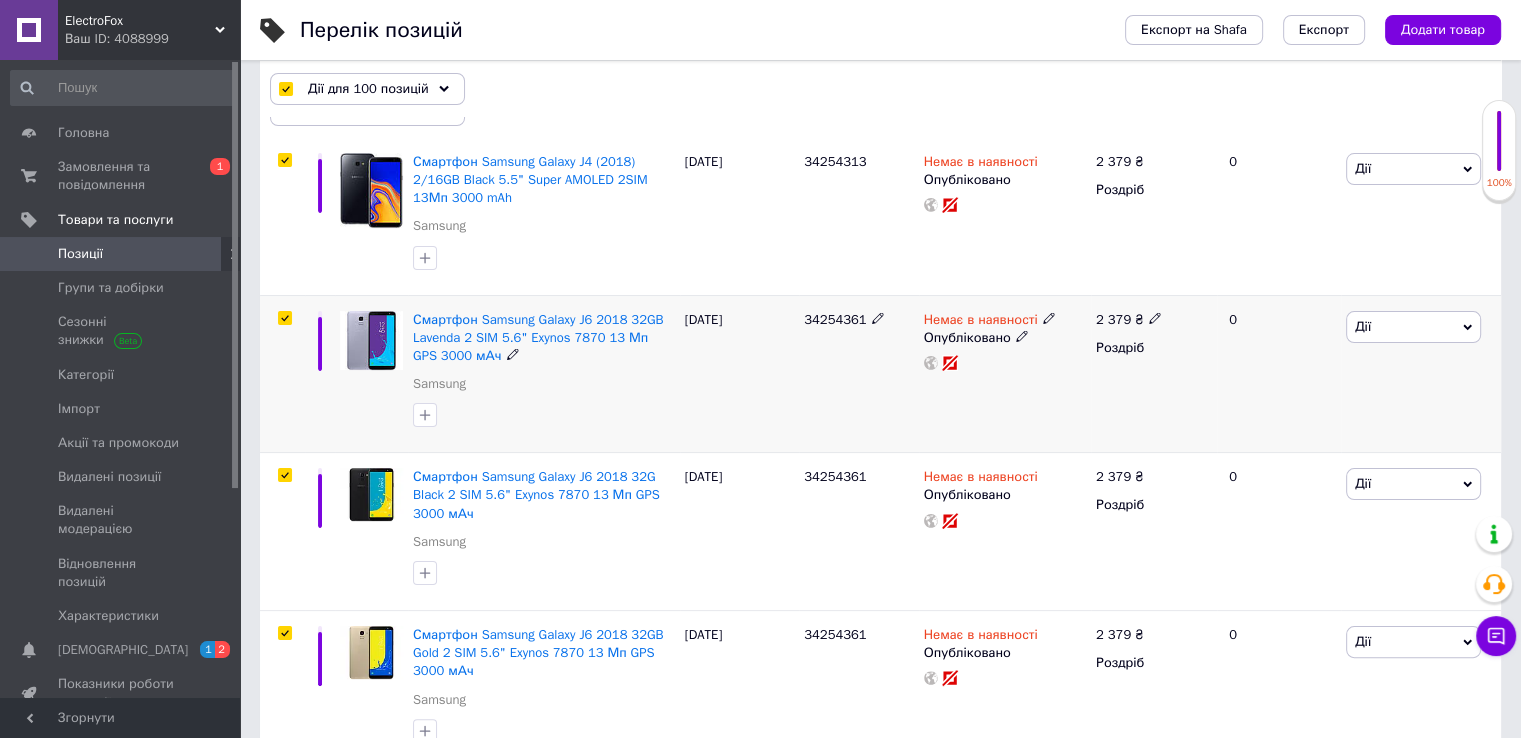 scroll, scrollTop: 0, scrollLeft: 0, axis: both 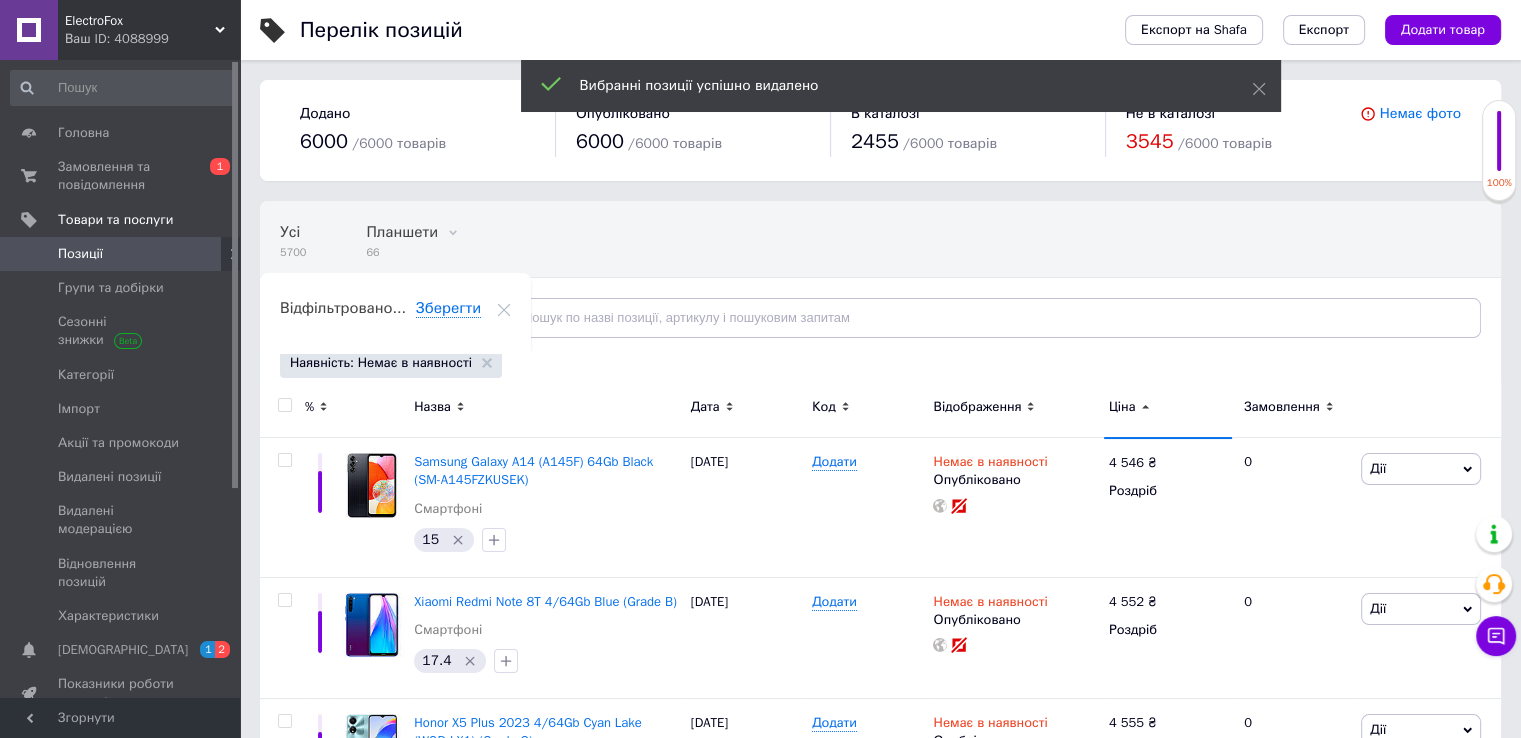 click 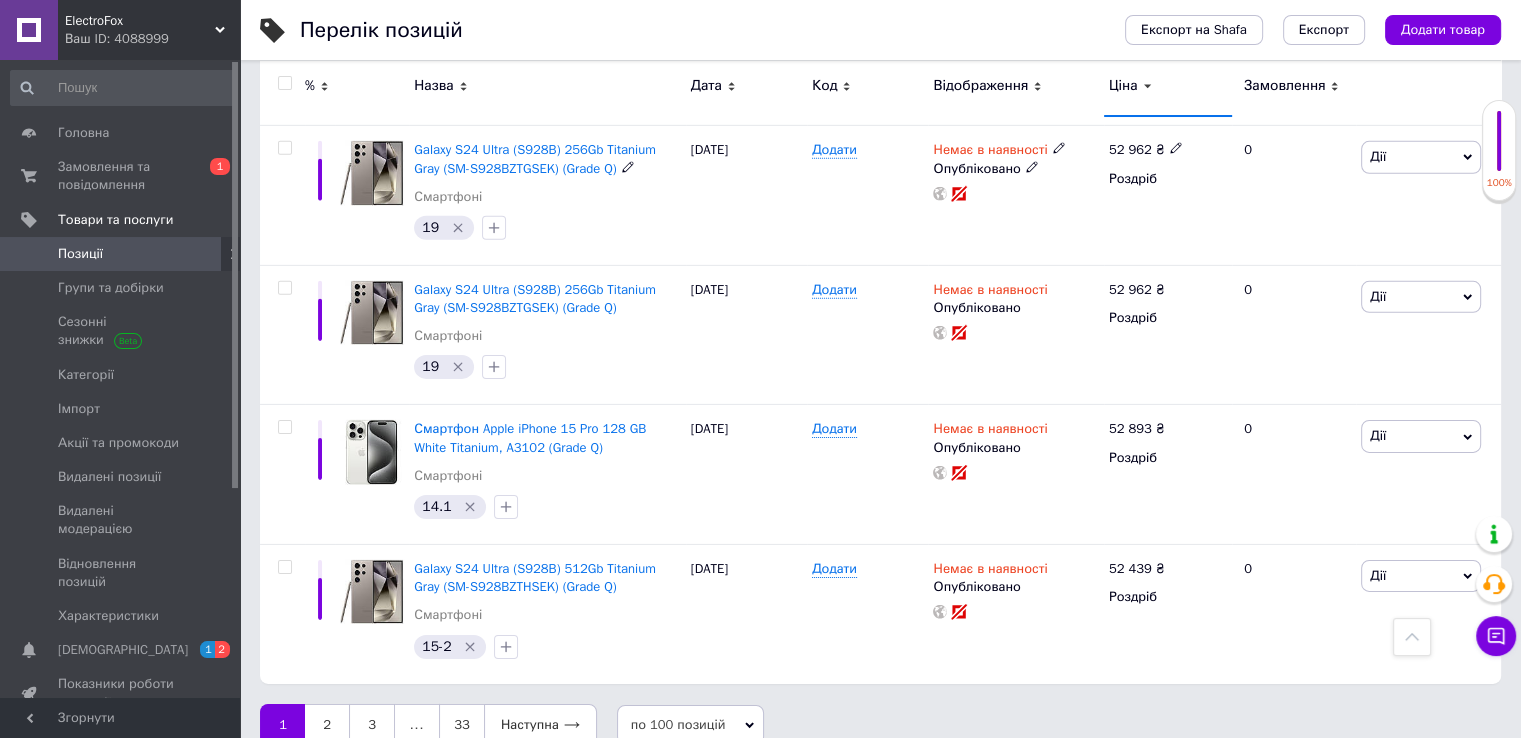 scroll, scrollTop: 13939, scrollLeft: 0, axis: vertical 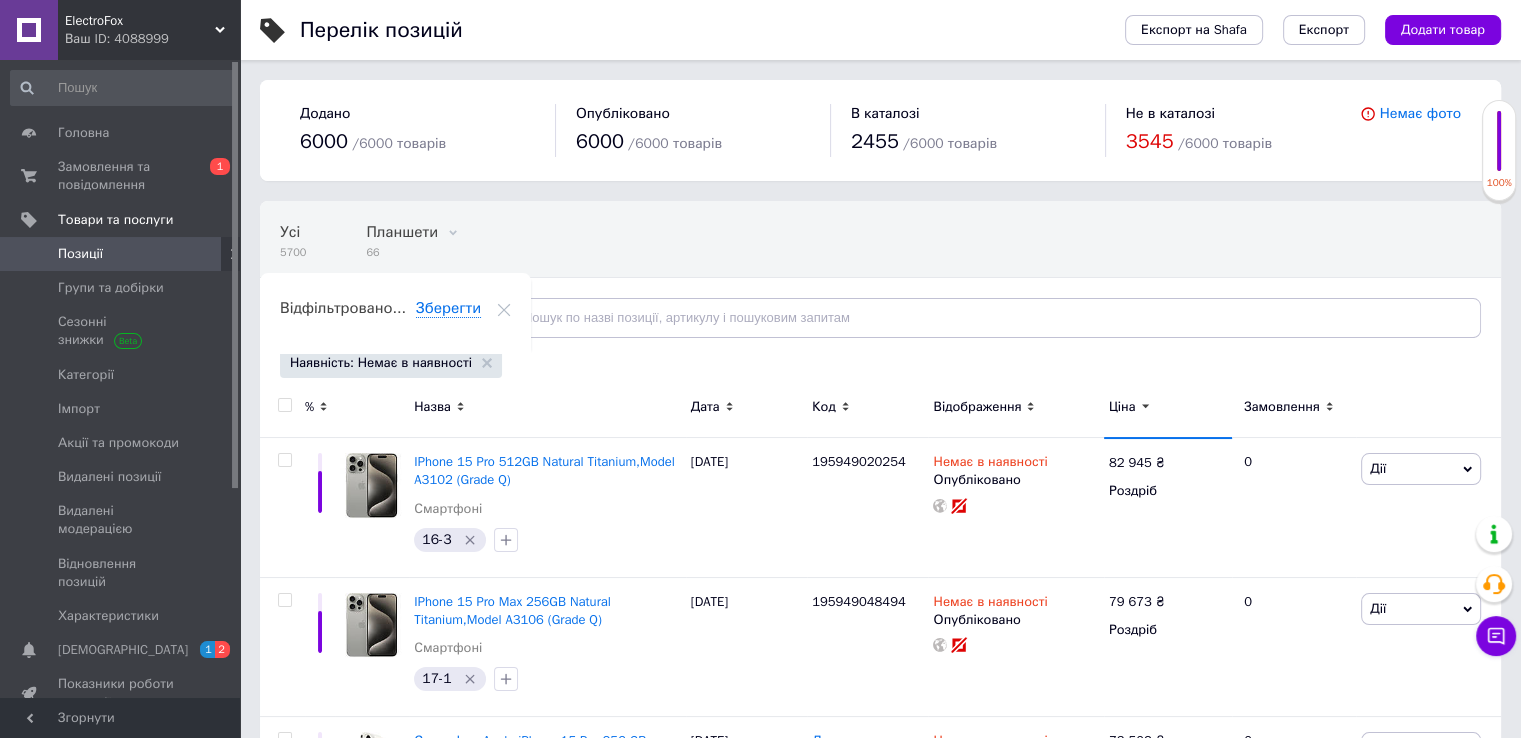 click at bounding box center [284, 405] 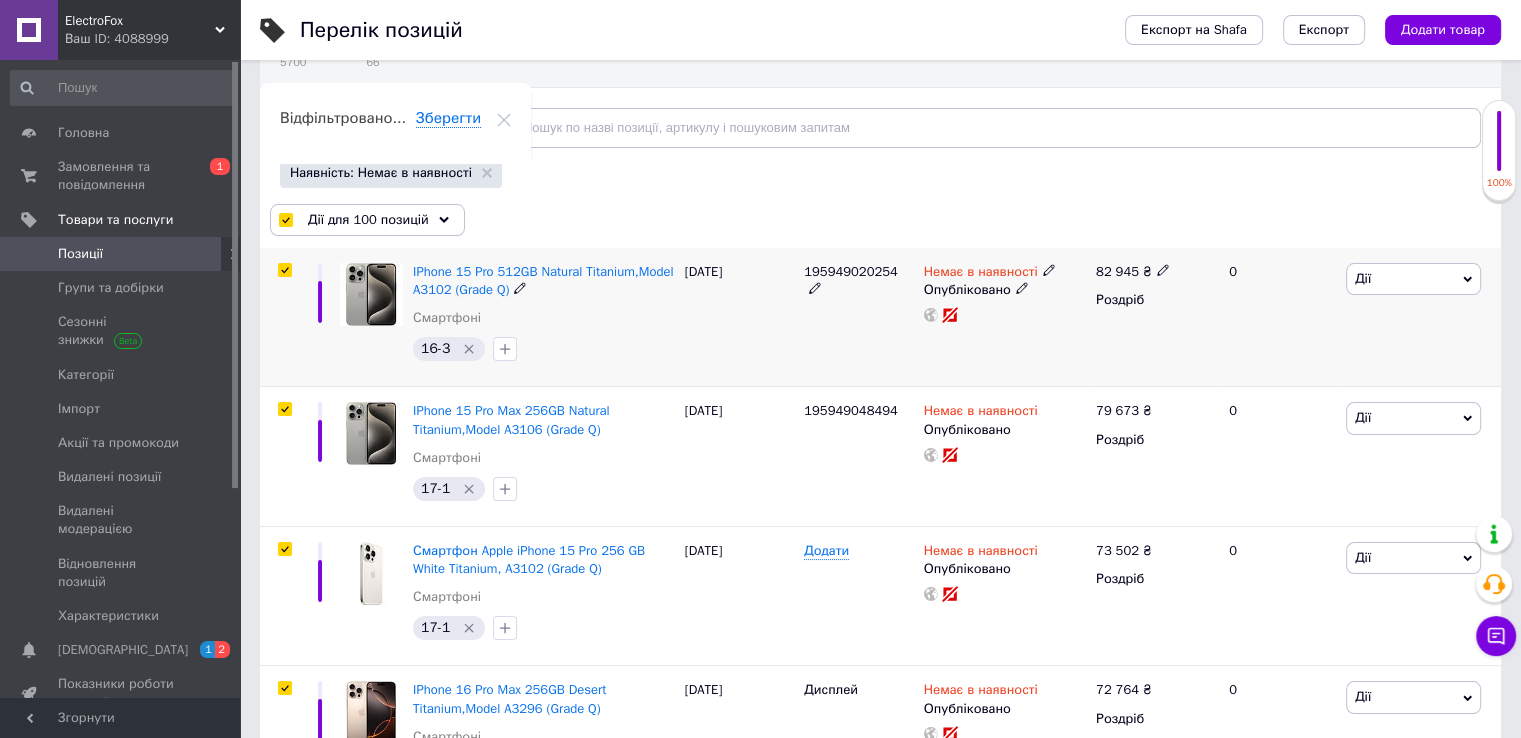 scroll, scrollTop: 200, scrollLeft: 0, axis: vertical 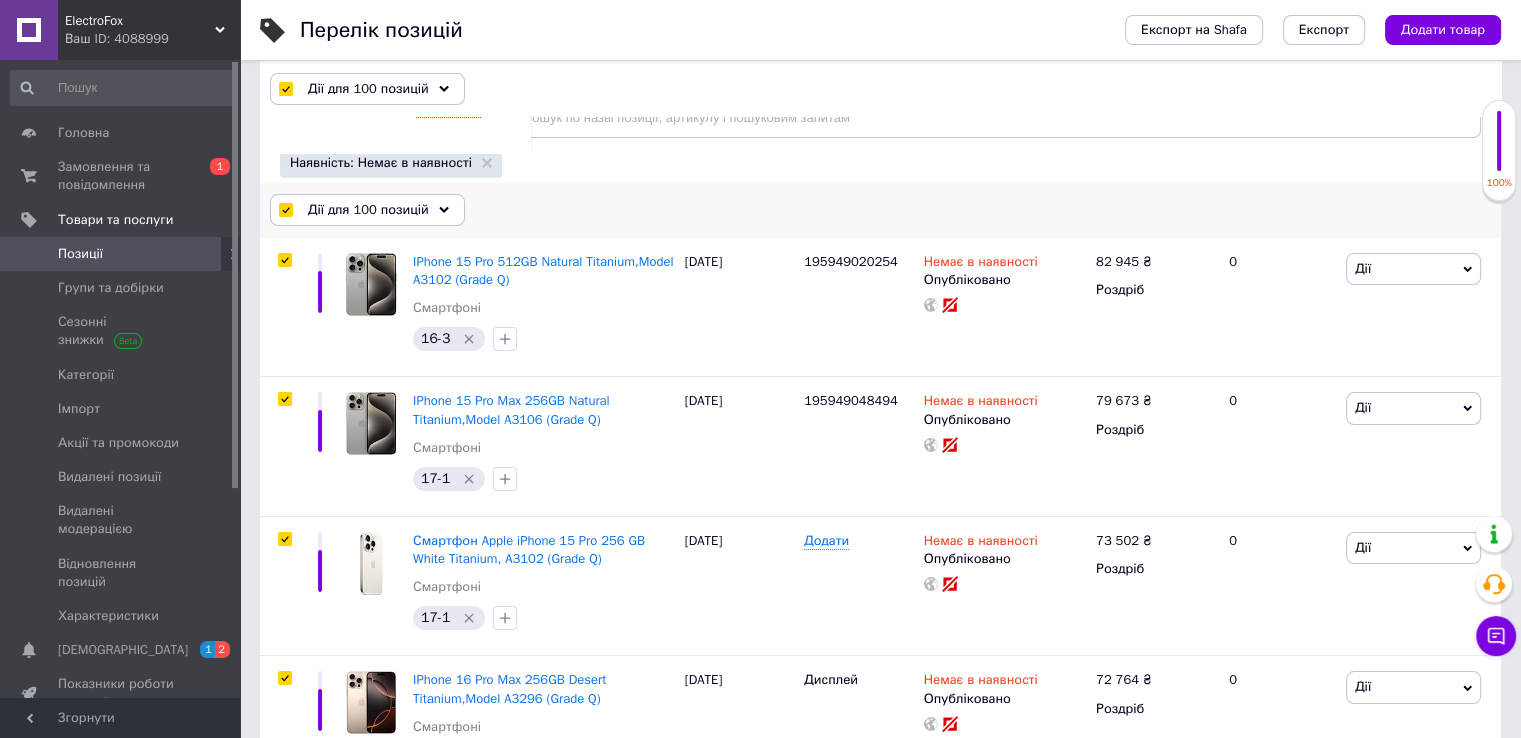 click on "Дії для 100 позицій" at bounding box center [368, 210] 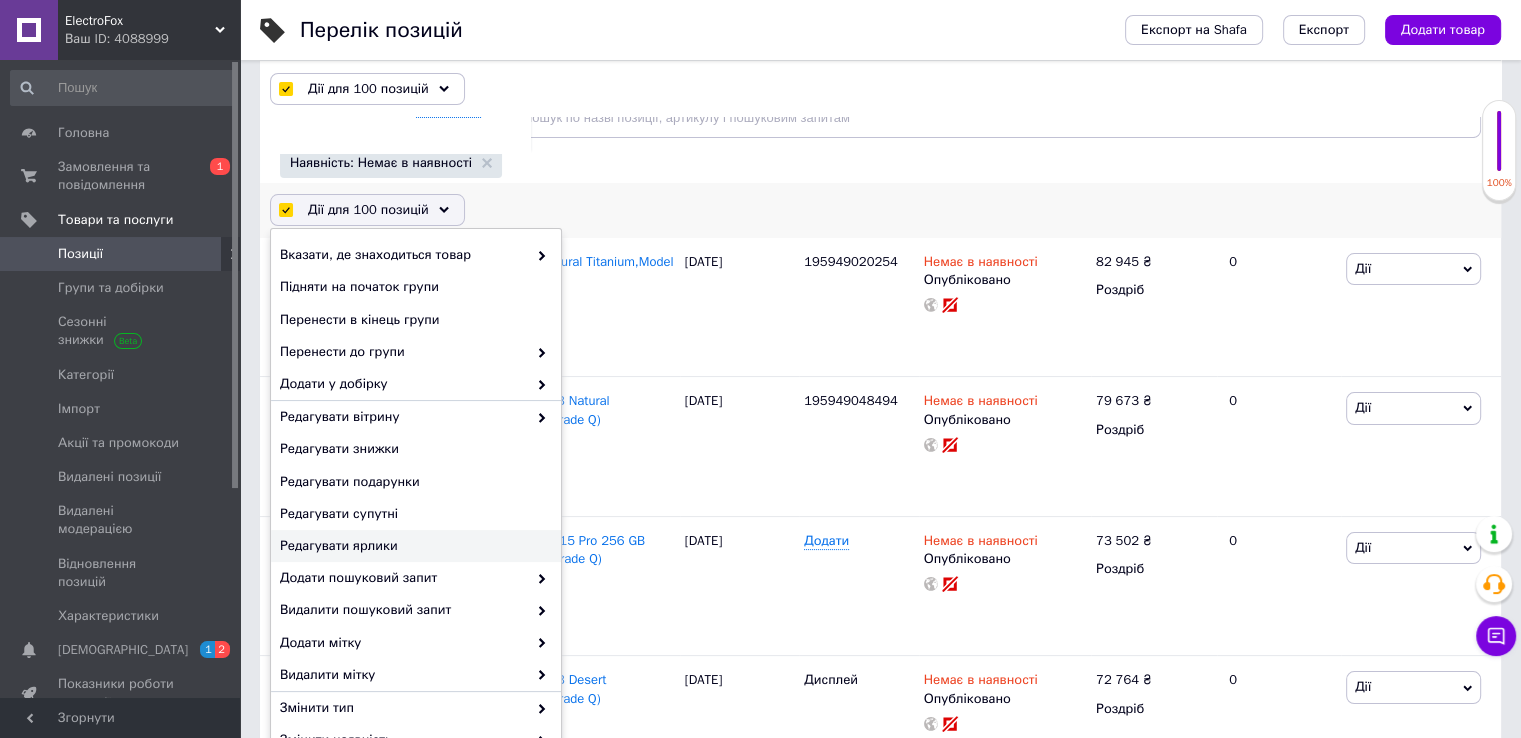 scroll, scrollTop: 125, scrollLeft: 0, axis: vertical 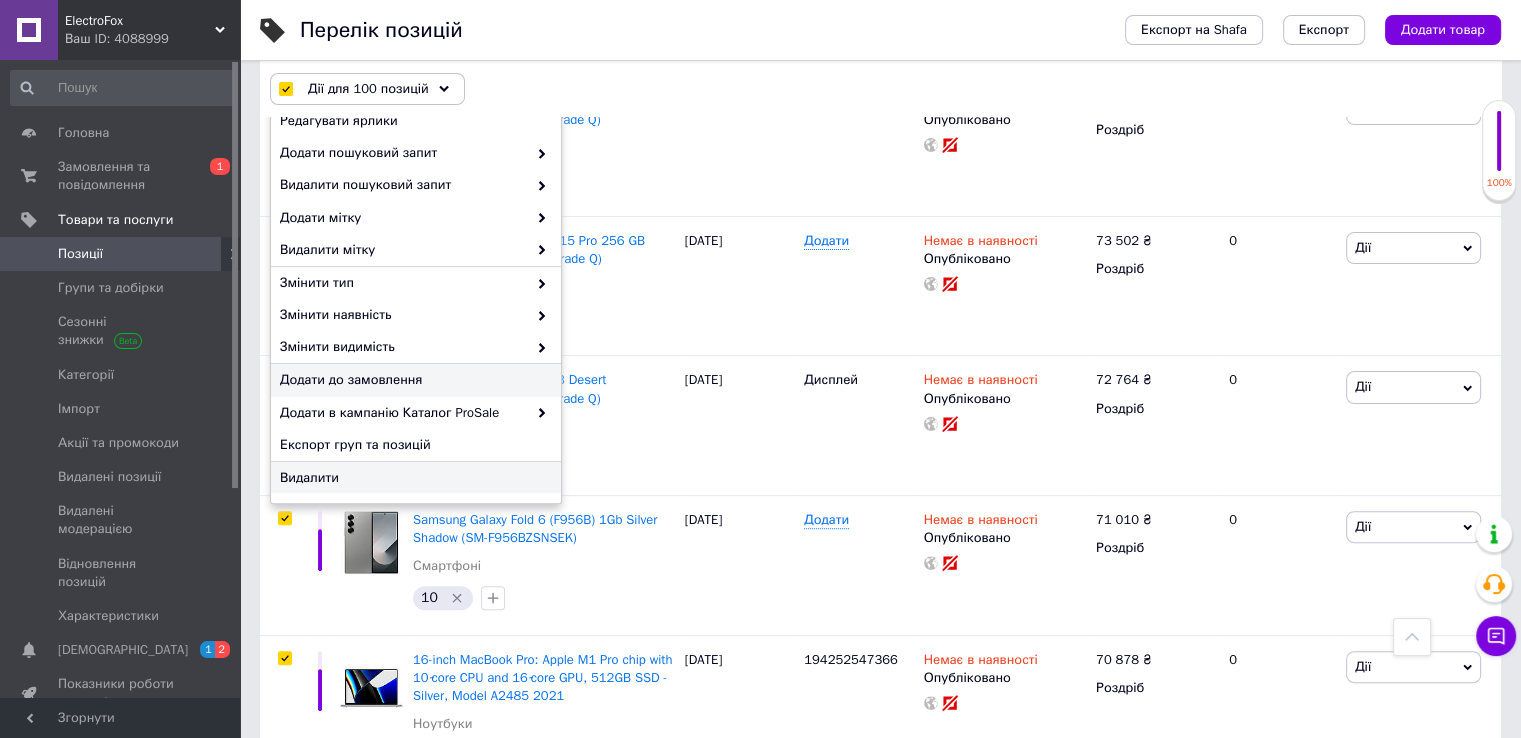 click on "Видалити" at bounding box center (413, 478) 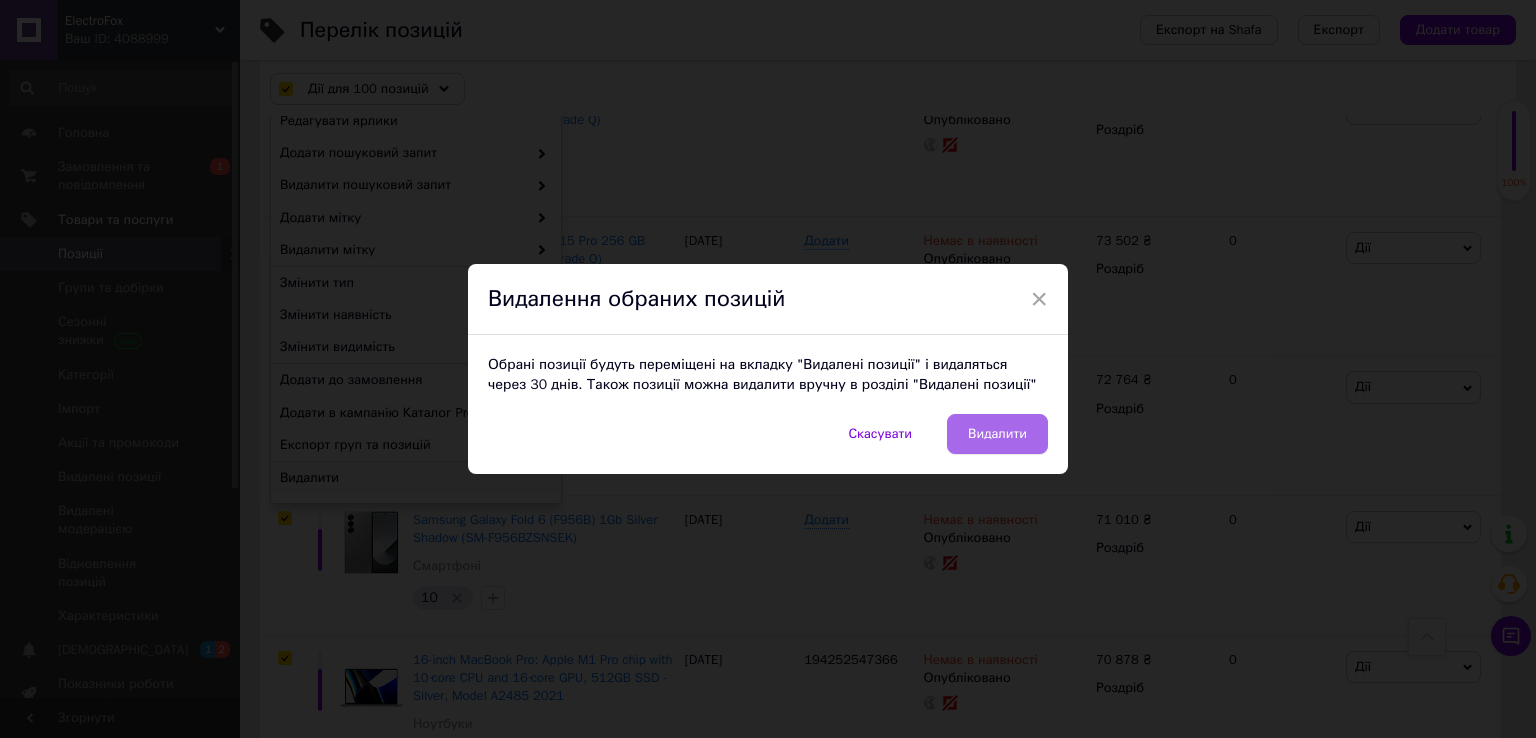 click on "Видалити" at bounding box center (997, 434) 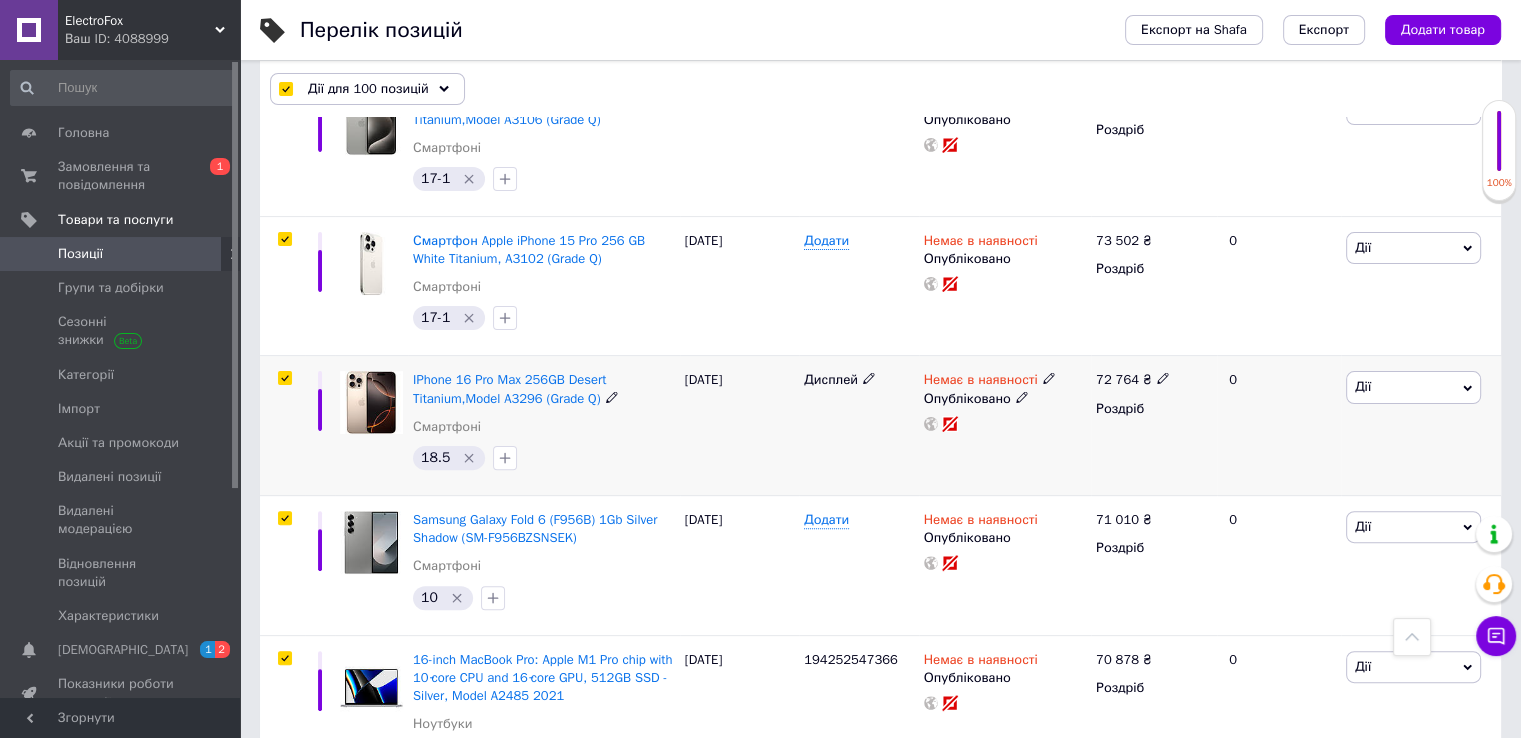 scroll, scrollTop: 0, scrollLeft: 0, axis: both 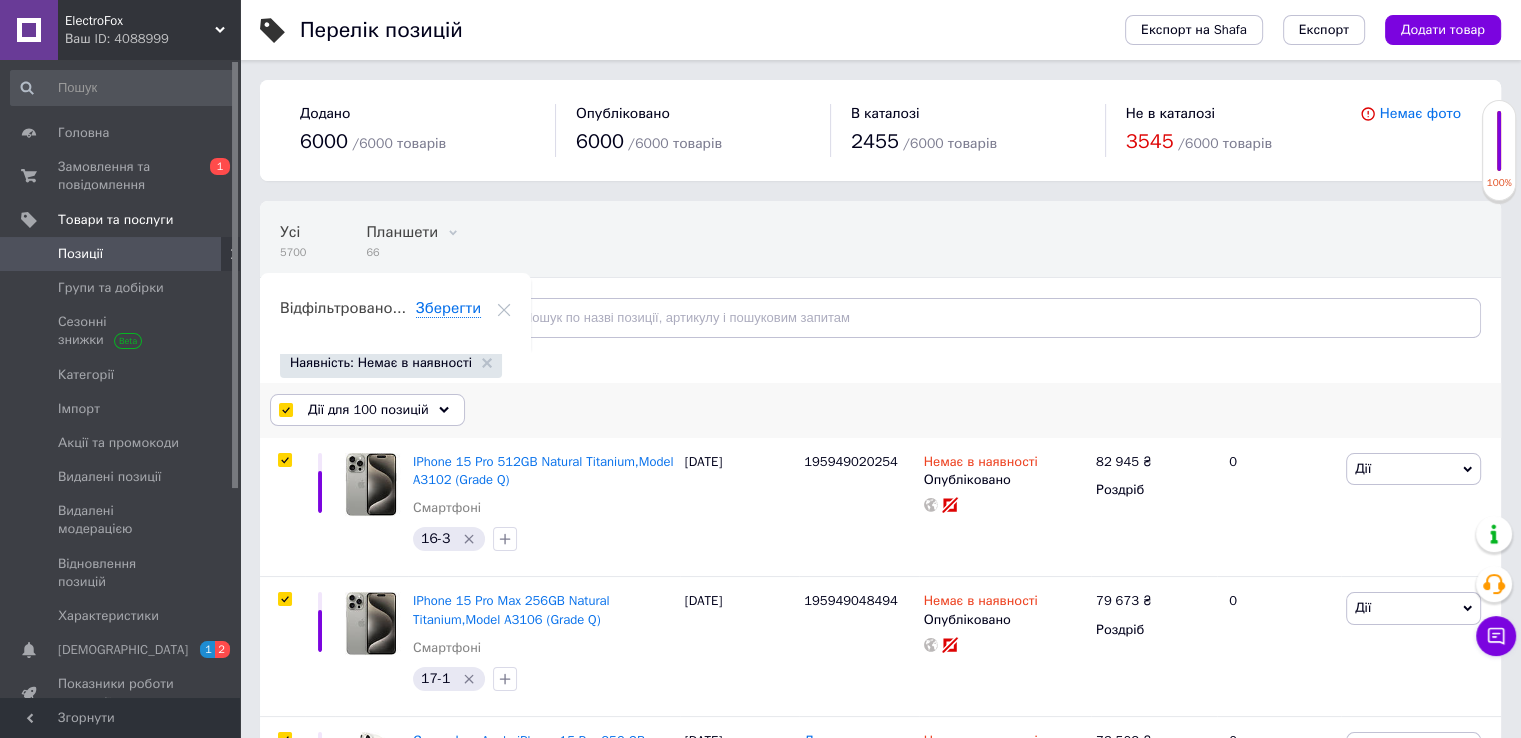 click on "Дії для 100 позицій" at bounding box center (367, 410) 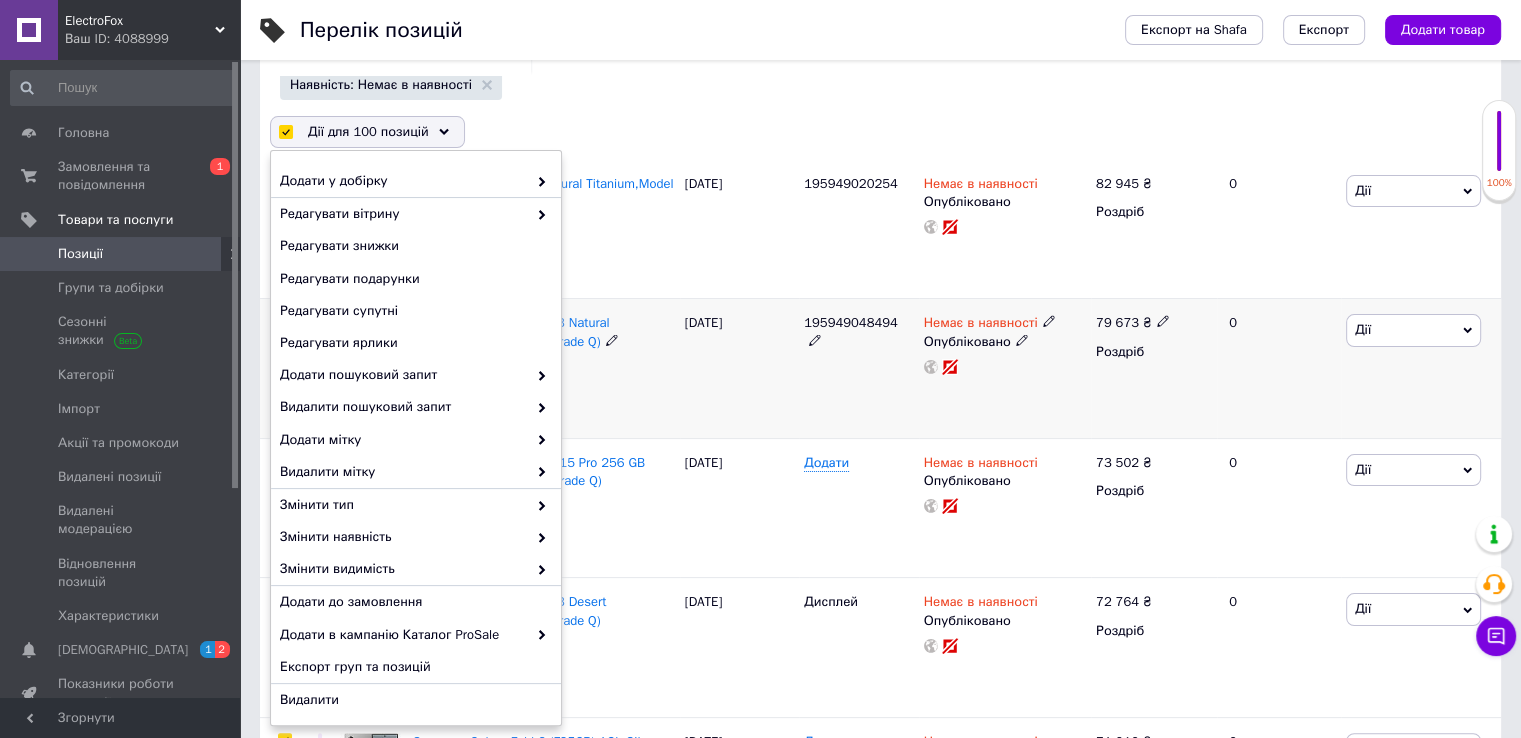 scroll, scrollTop: 300, scrollLeft: 0, axis: vertical 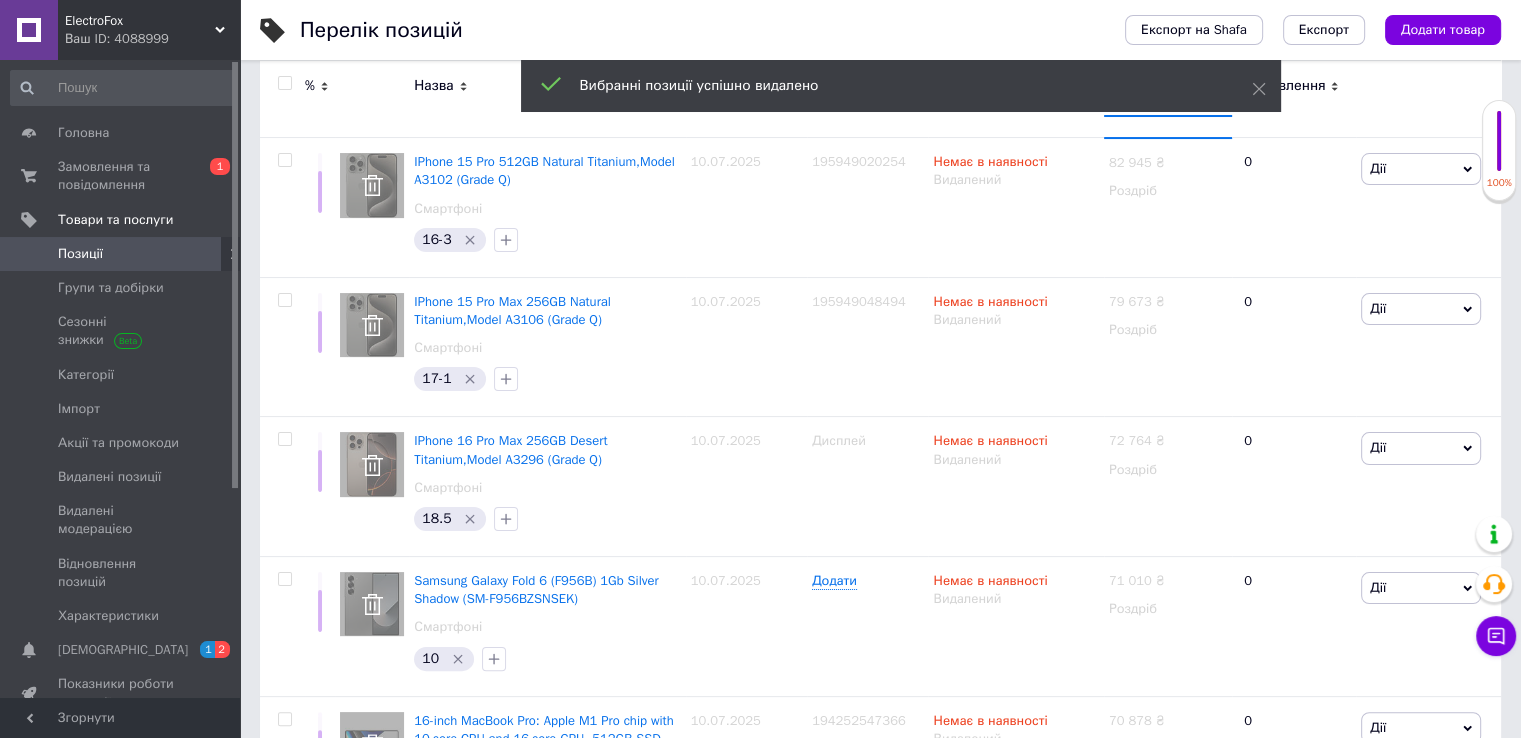 click on "Позиції" at bounding box center (121, 254) 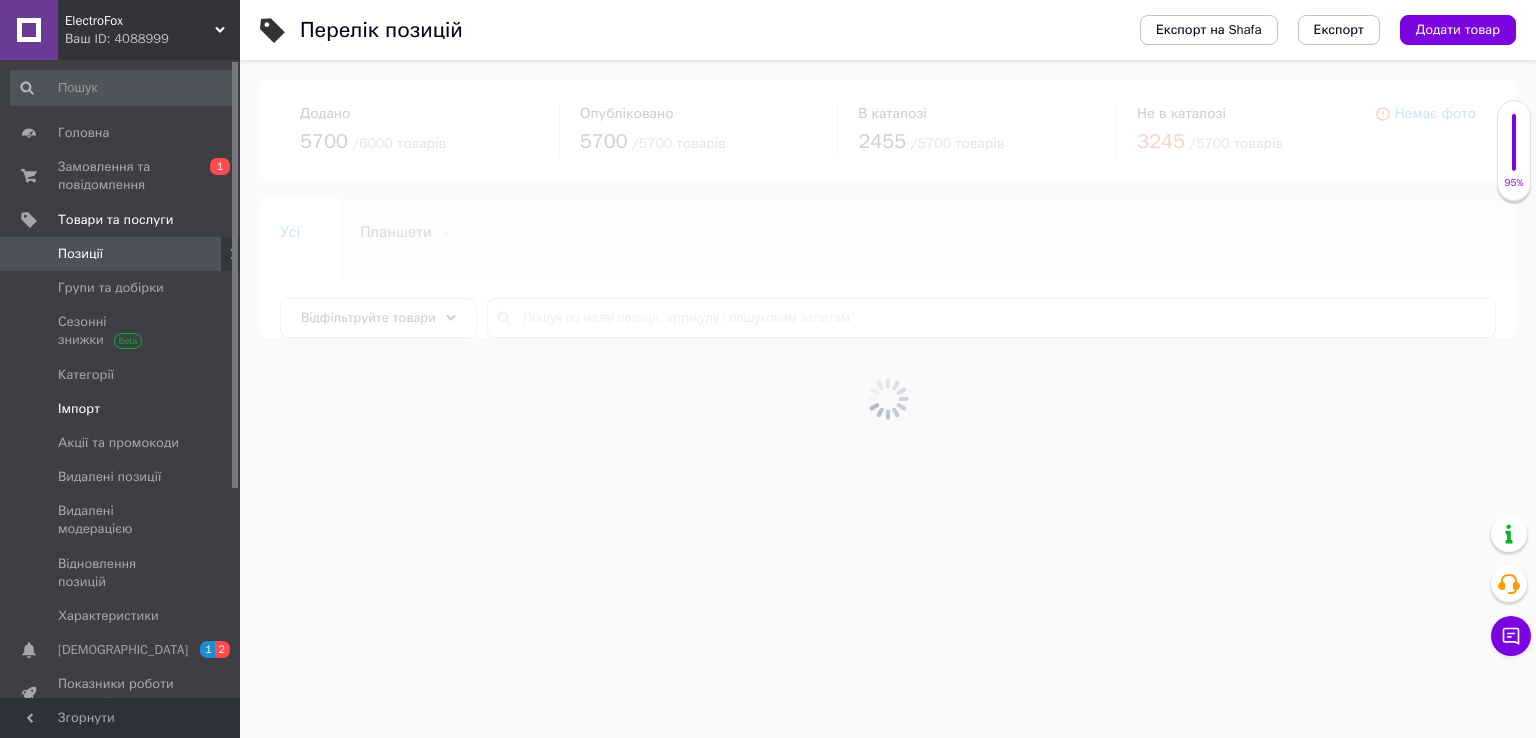 click on "Імпорт" at bounding box center (121, 409) 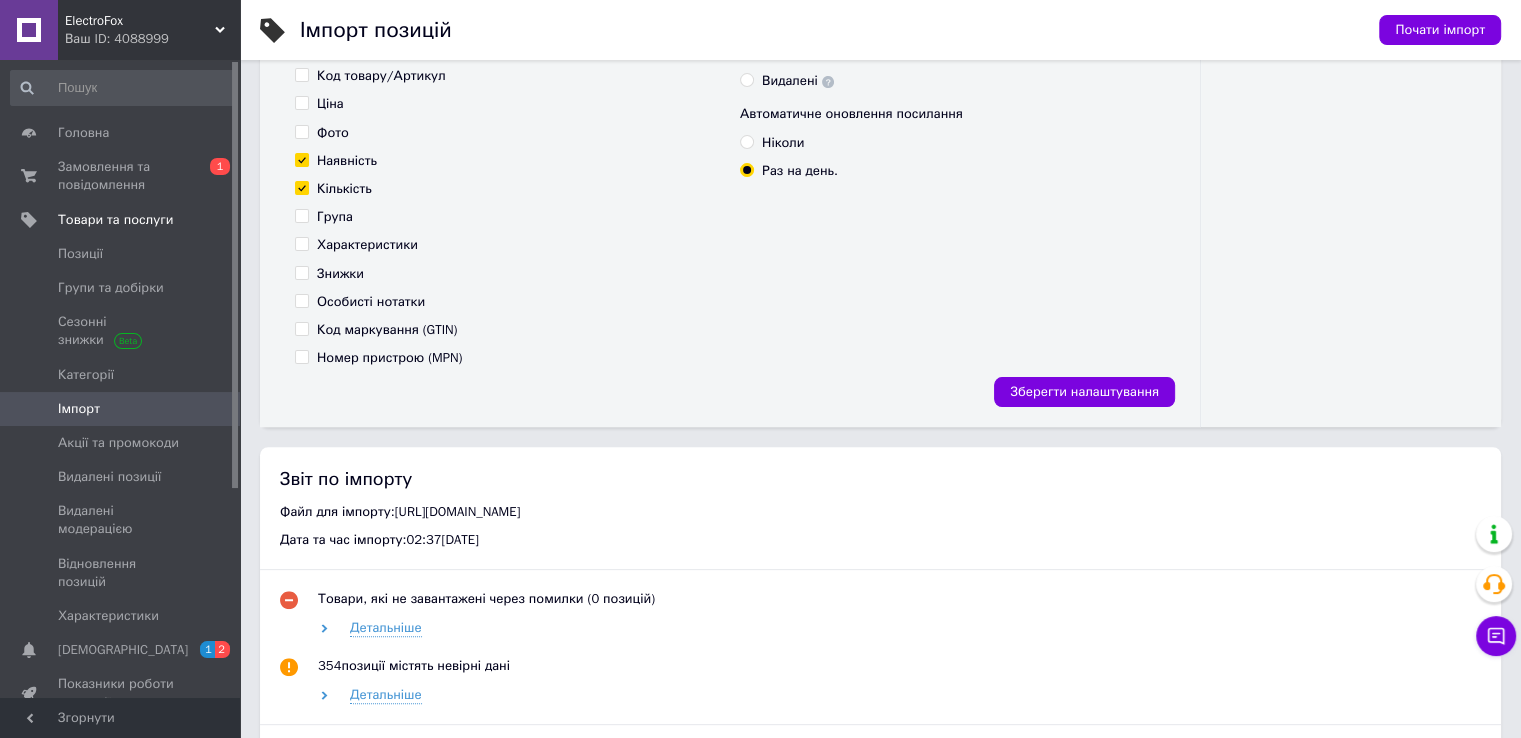 scroll, scrollTop: 400, scrollLeft: 0, axis: vertical 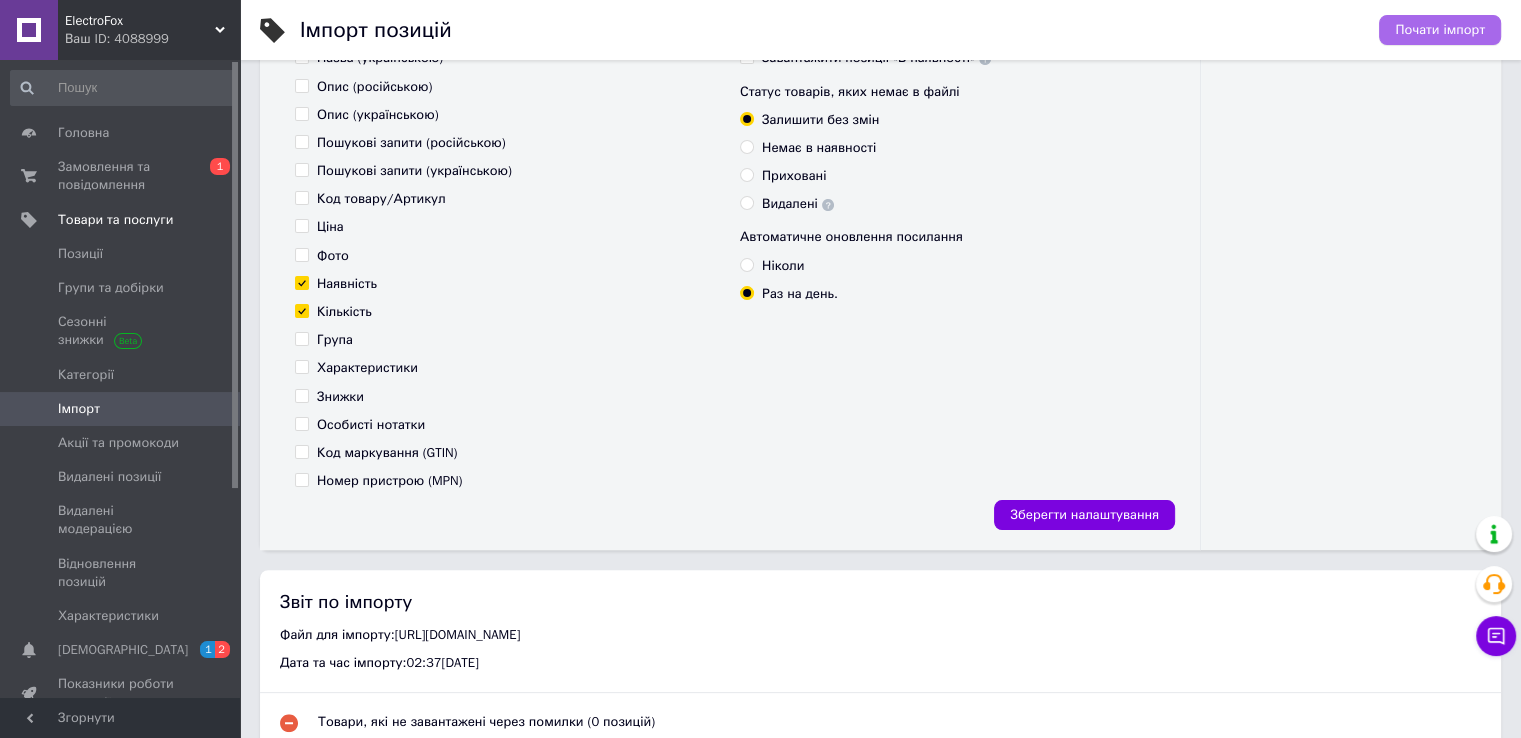 click on "Почати імпорт" at bounding box center (1440, 30) 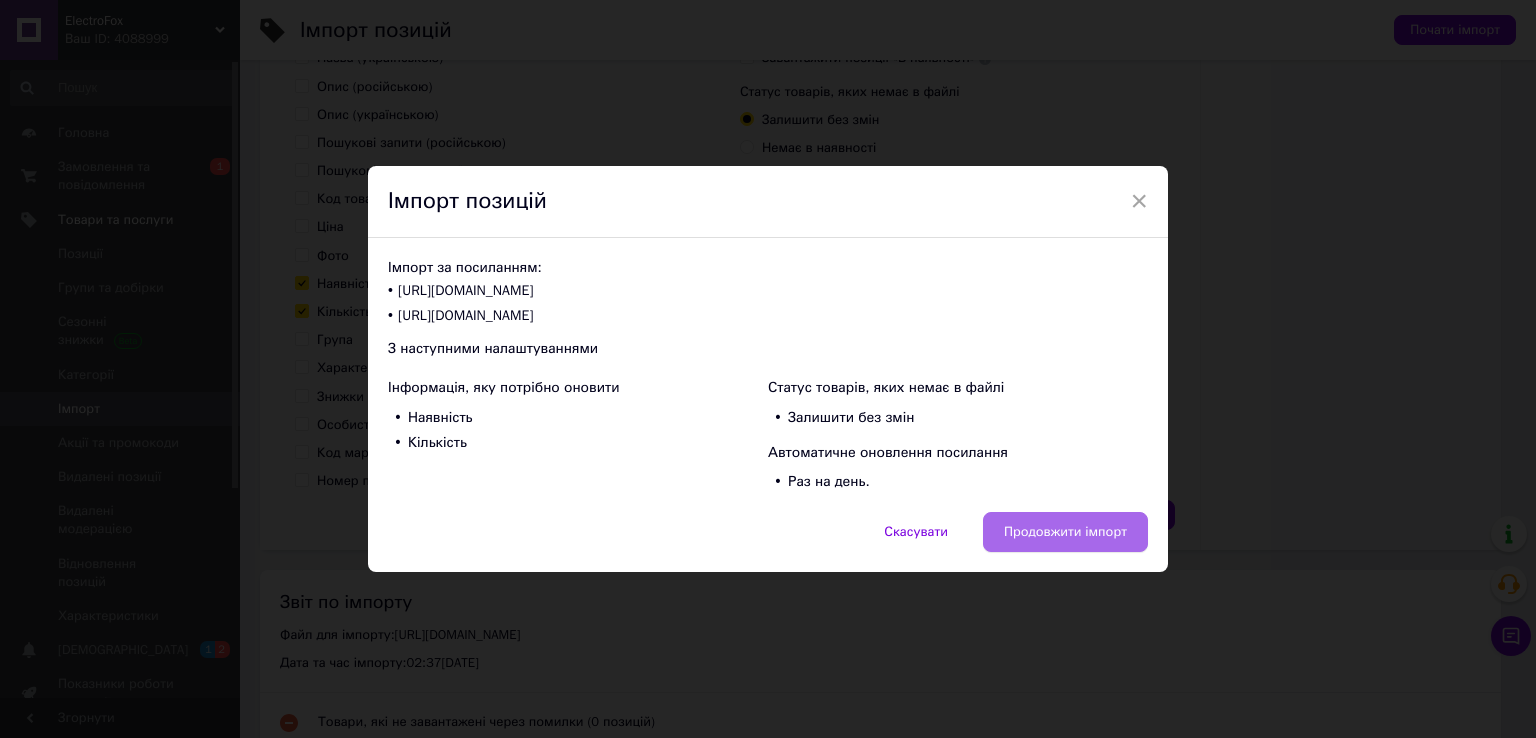 click on "Продовжити імпорт" at bounding box center [1065, 532] 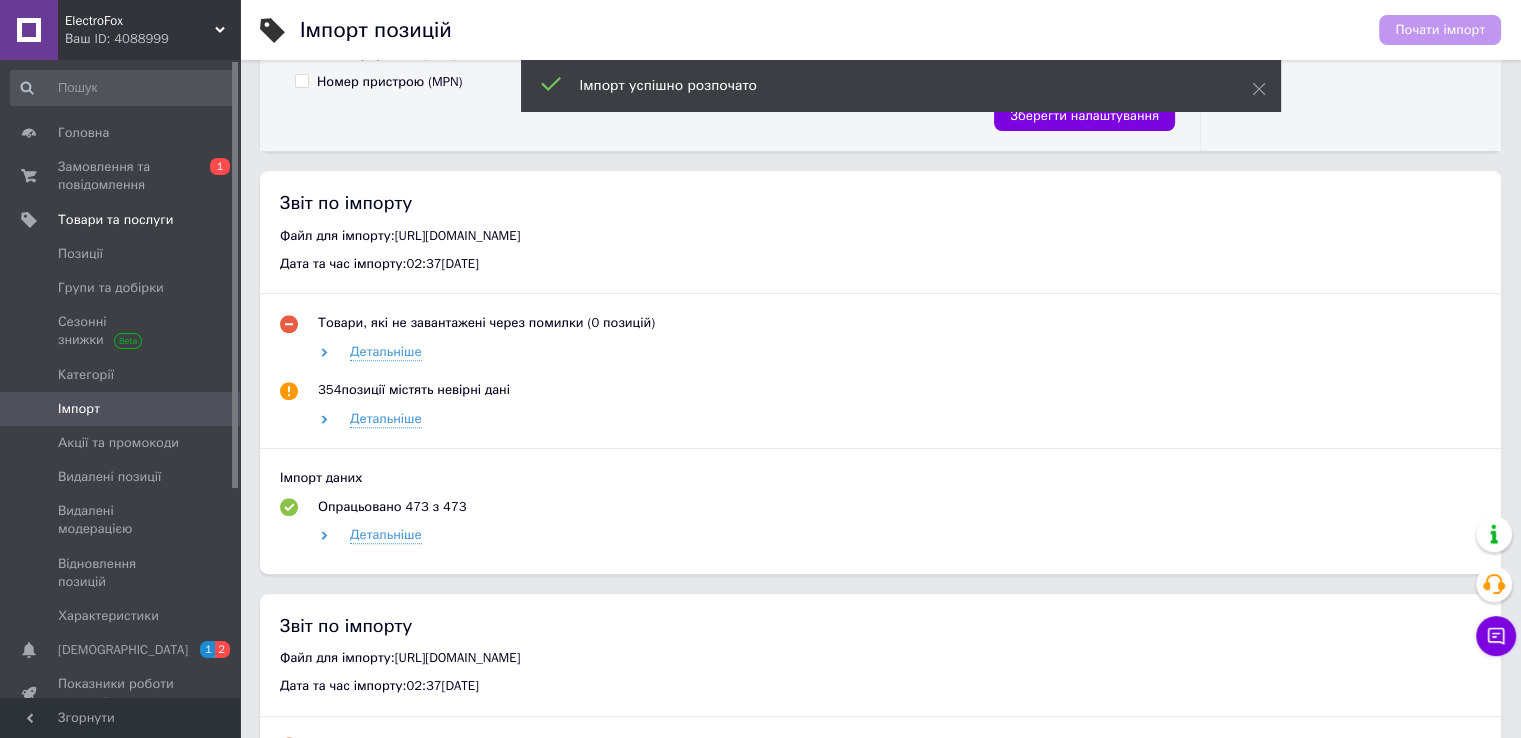 scroll, scrollTop: 800, scrollLeft: 0, axis: vertical 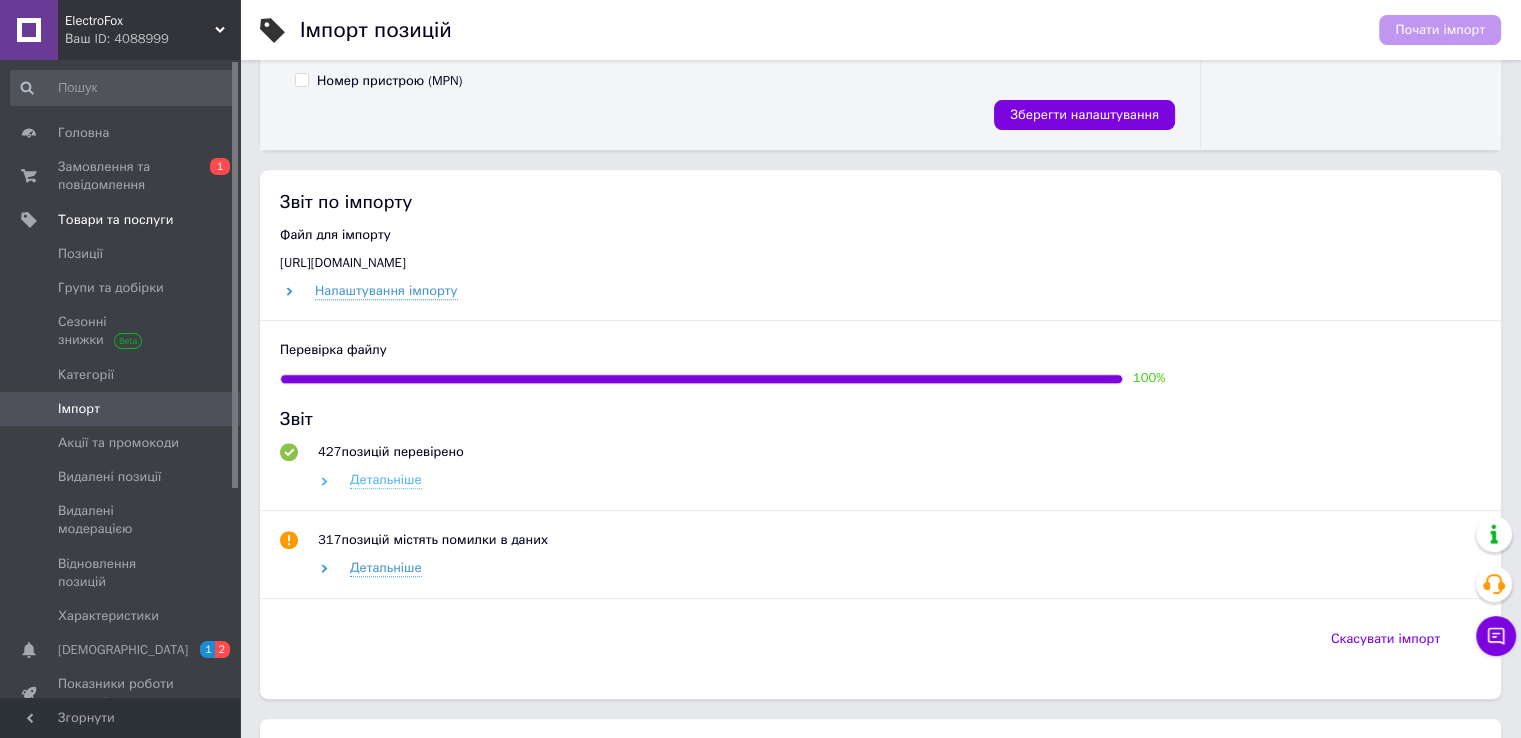 click on "Детальніше" at bounding box center [386, 480] 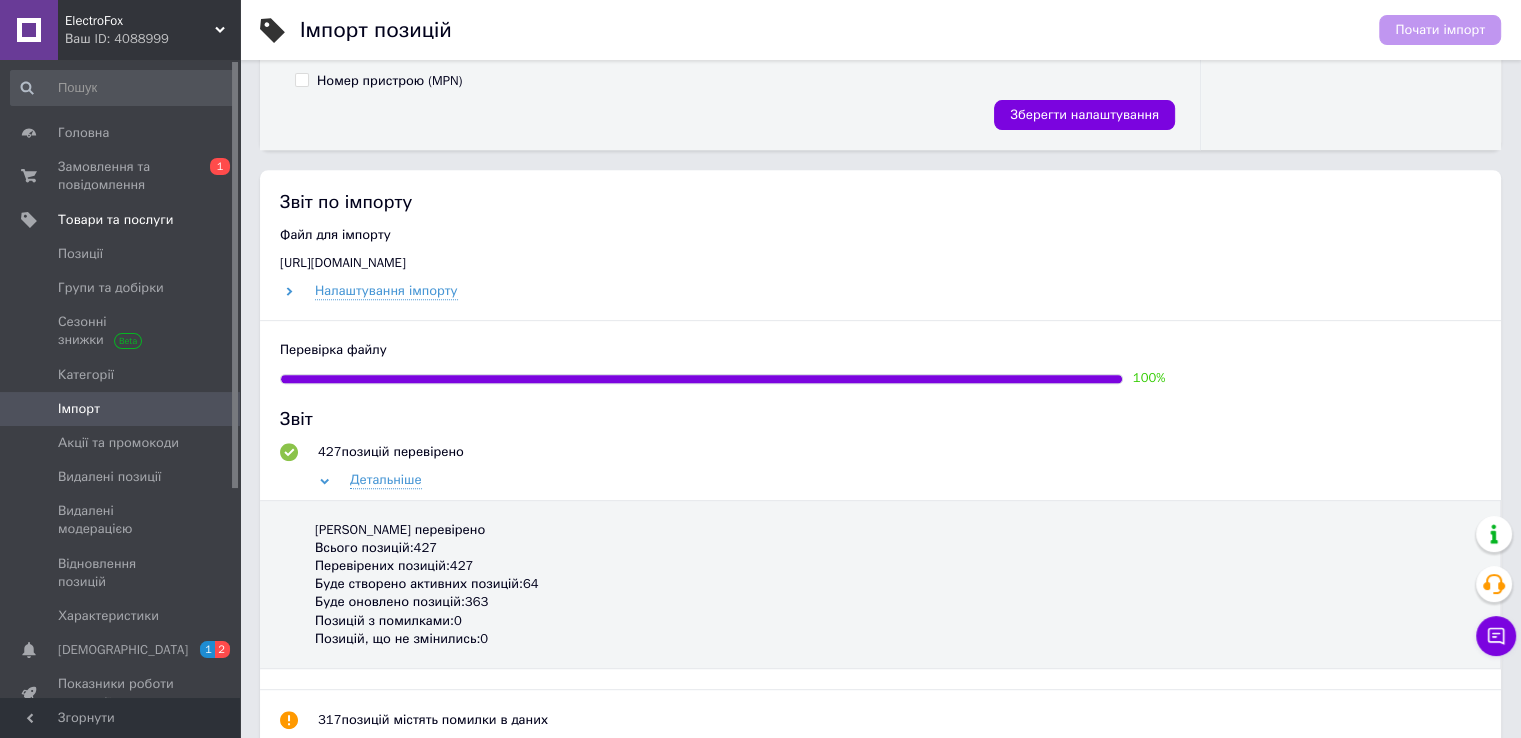 scroll, scrollTop: 900, scrollLeft: 0, axis: vertical 